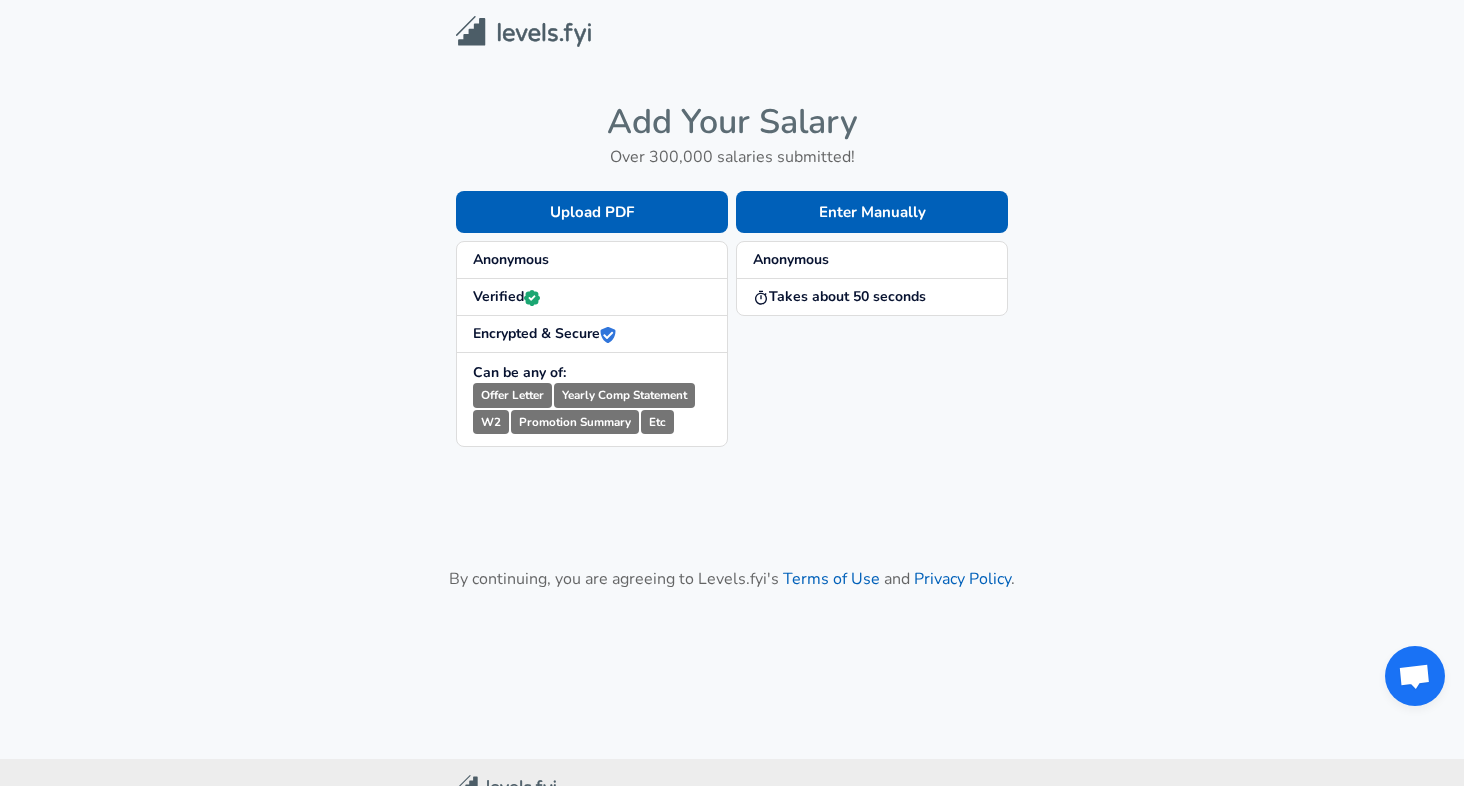 scroll, scrollTop: 0, scrollLeft: 0, axis: both 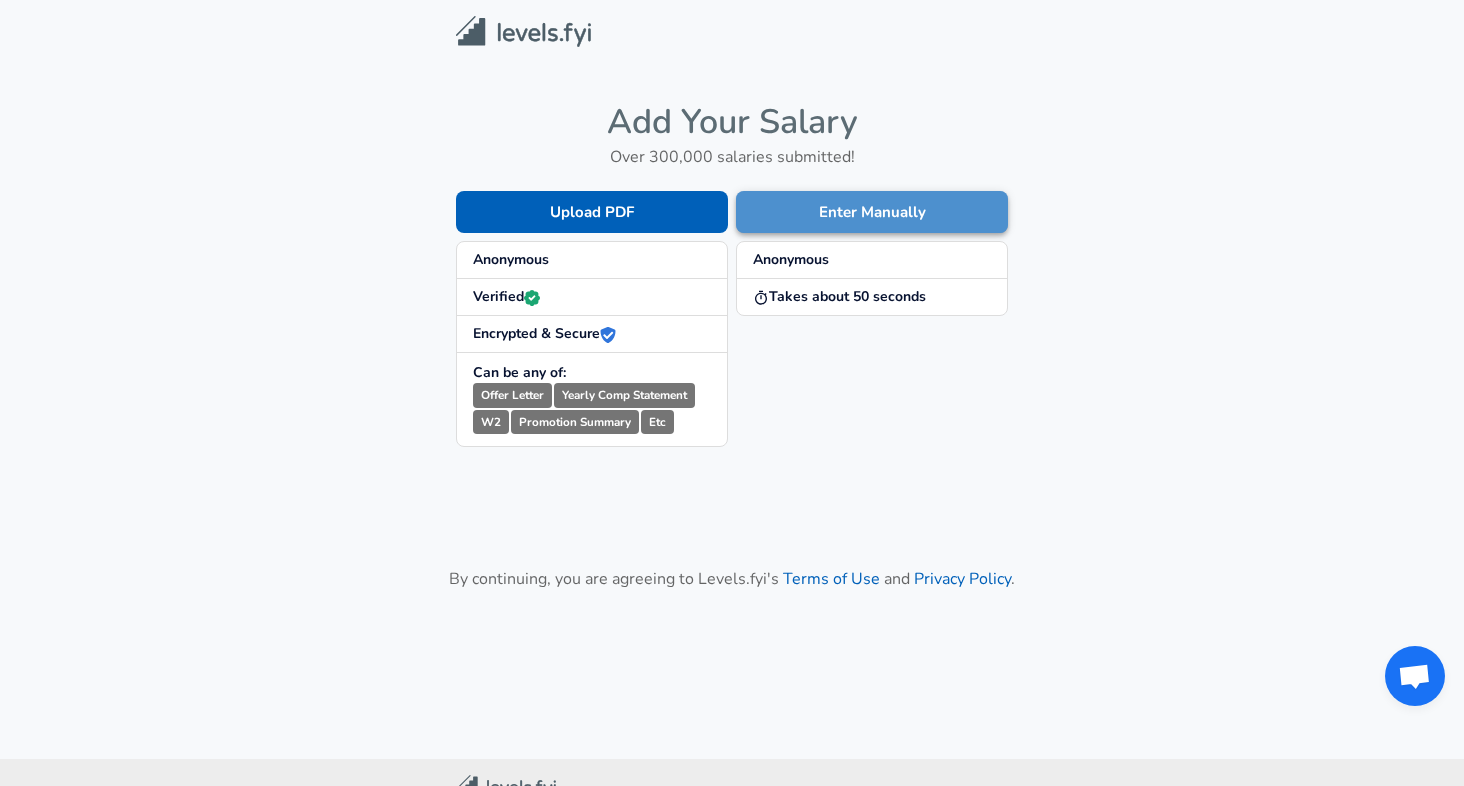 click on "Enter Manually" at bounding box center [872, 212] 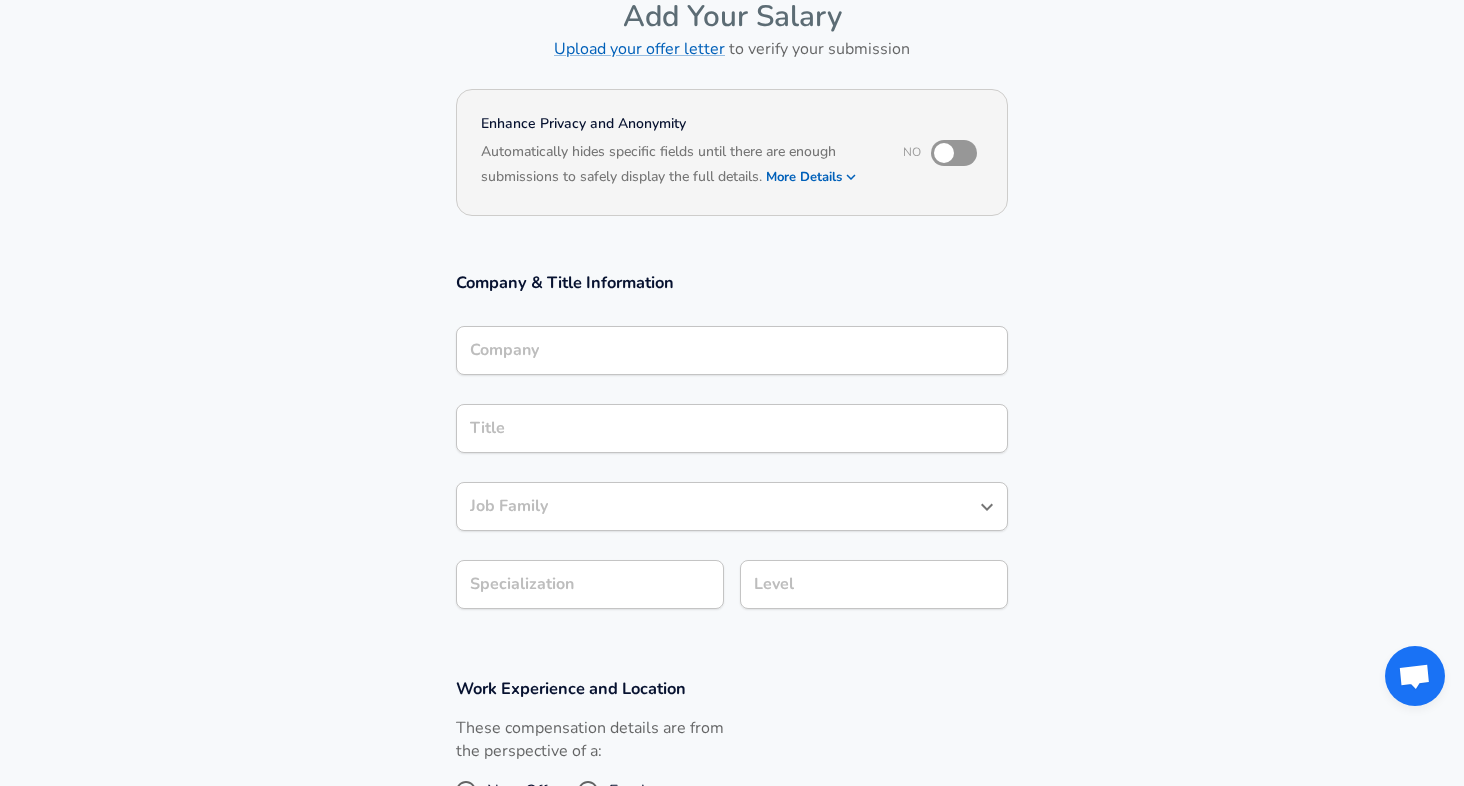 click on "Company" at bounding box center (732, 350) 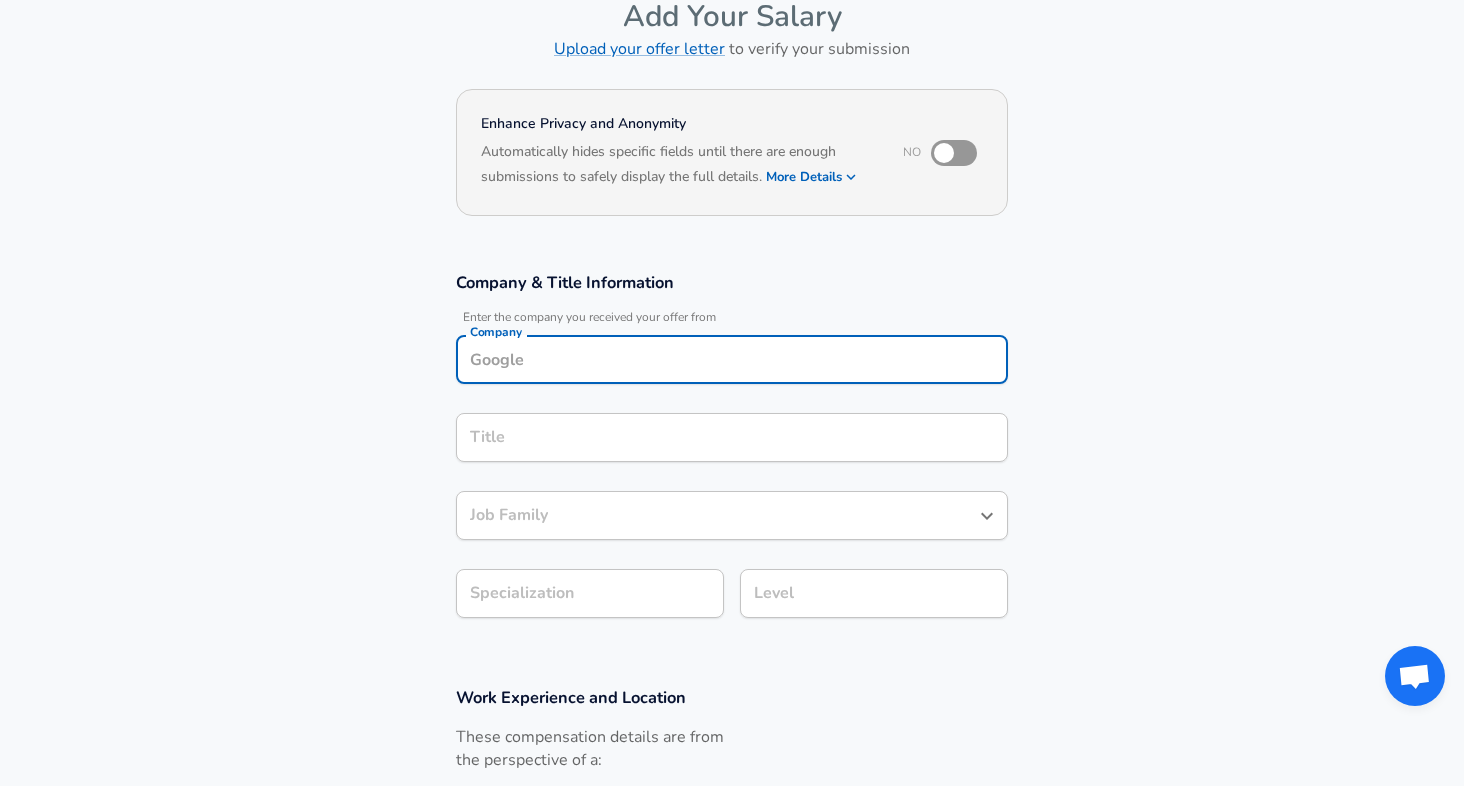 scroll, scrollTop: 128, scrollLeft: 0, axis: vertical 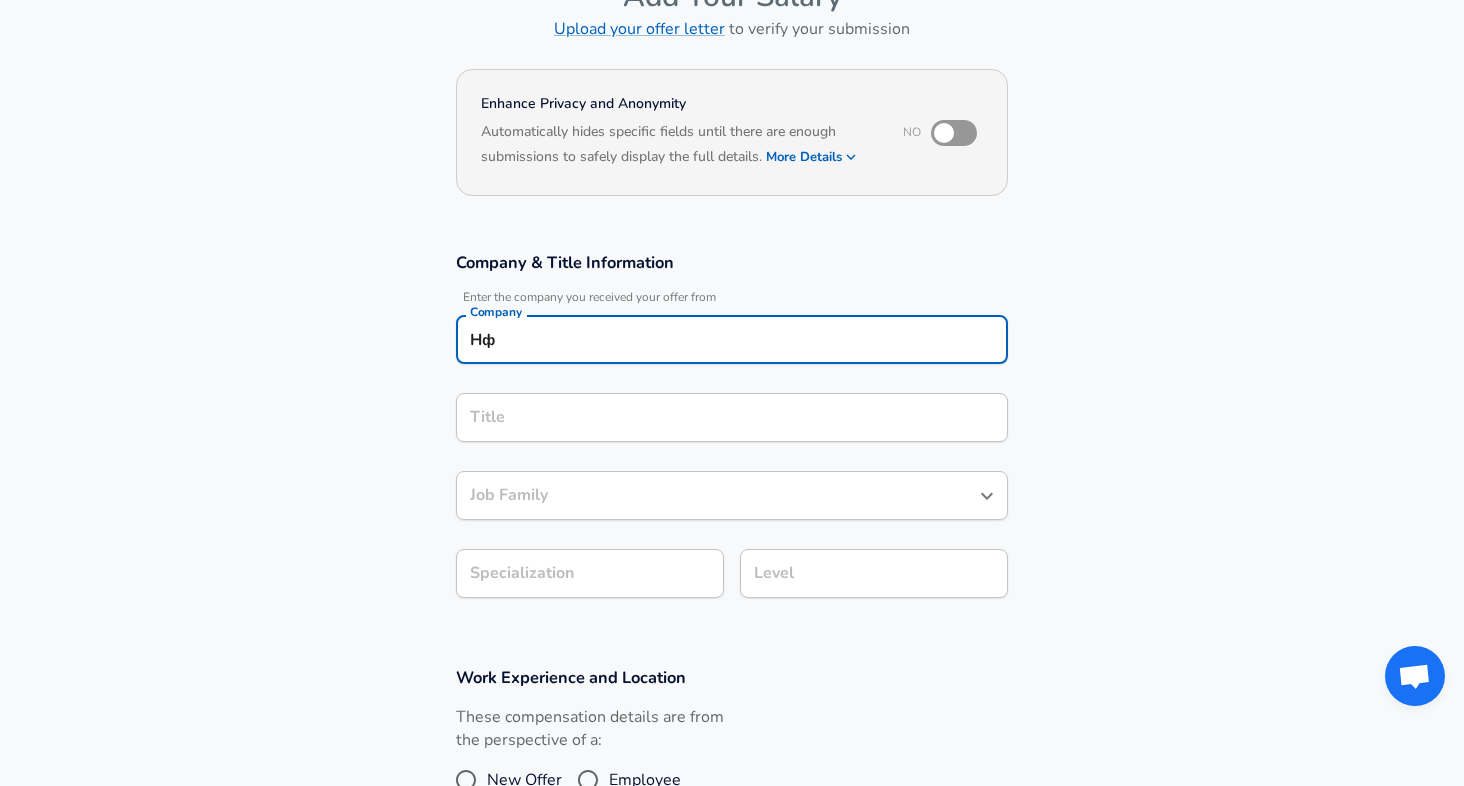 type on "Н" 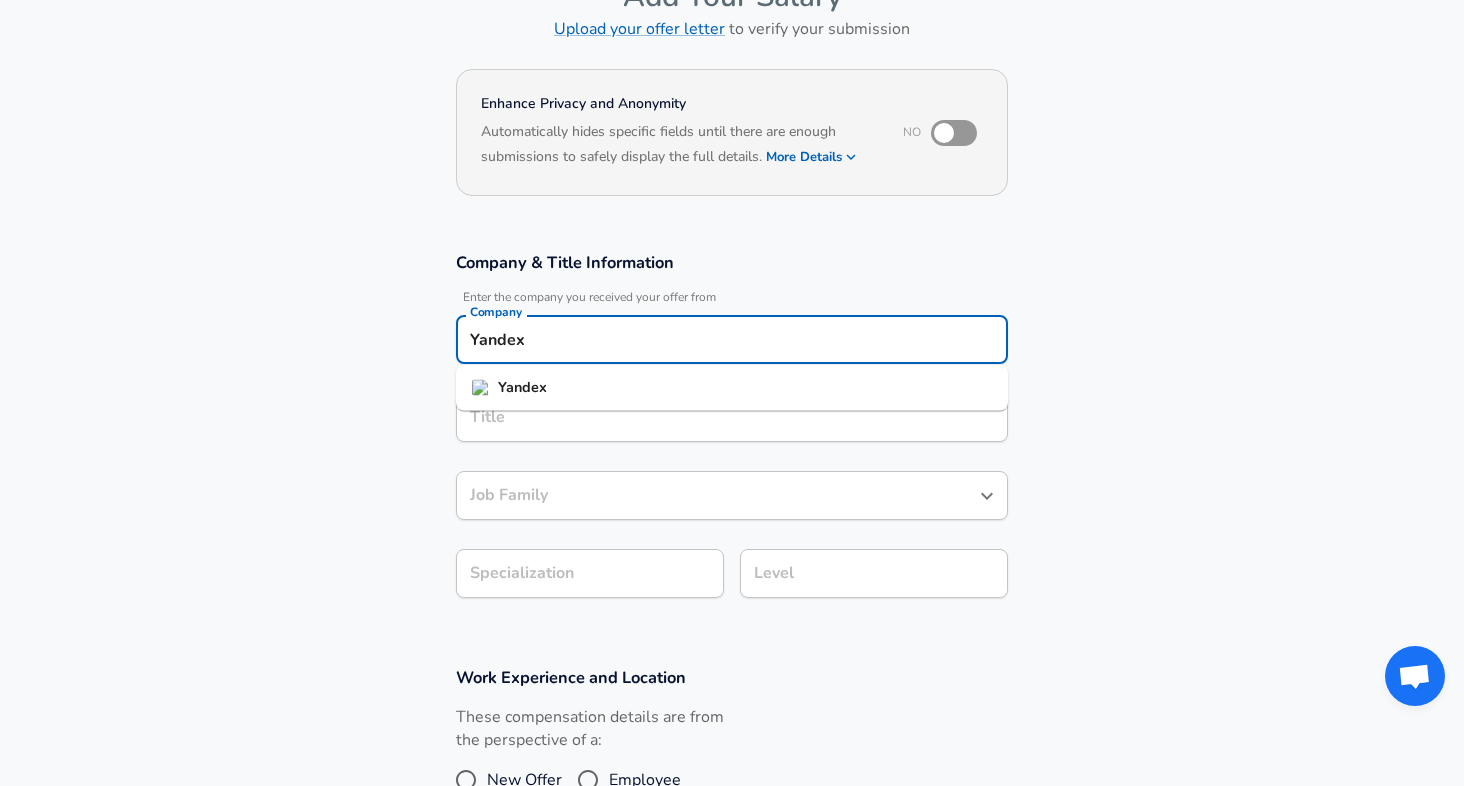 click on "Yandex" at bounding box center (732, 388) 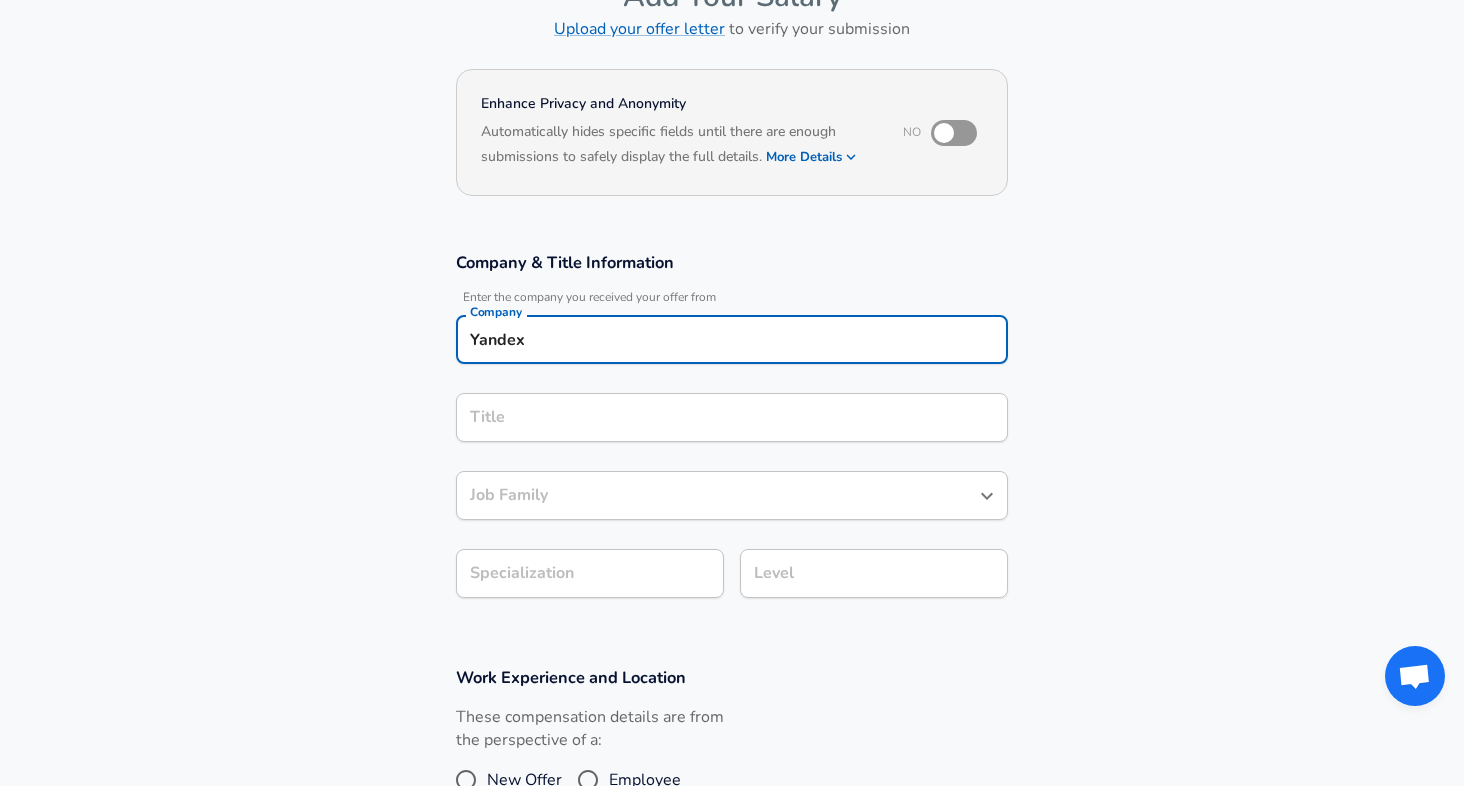 type on "Yandex" 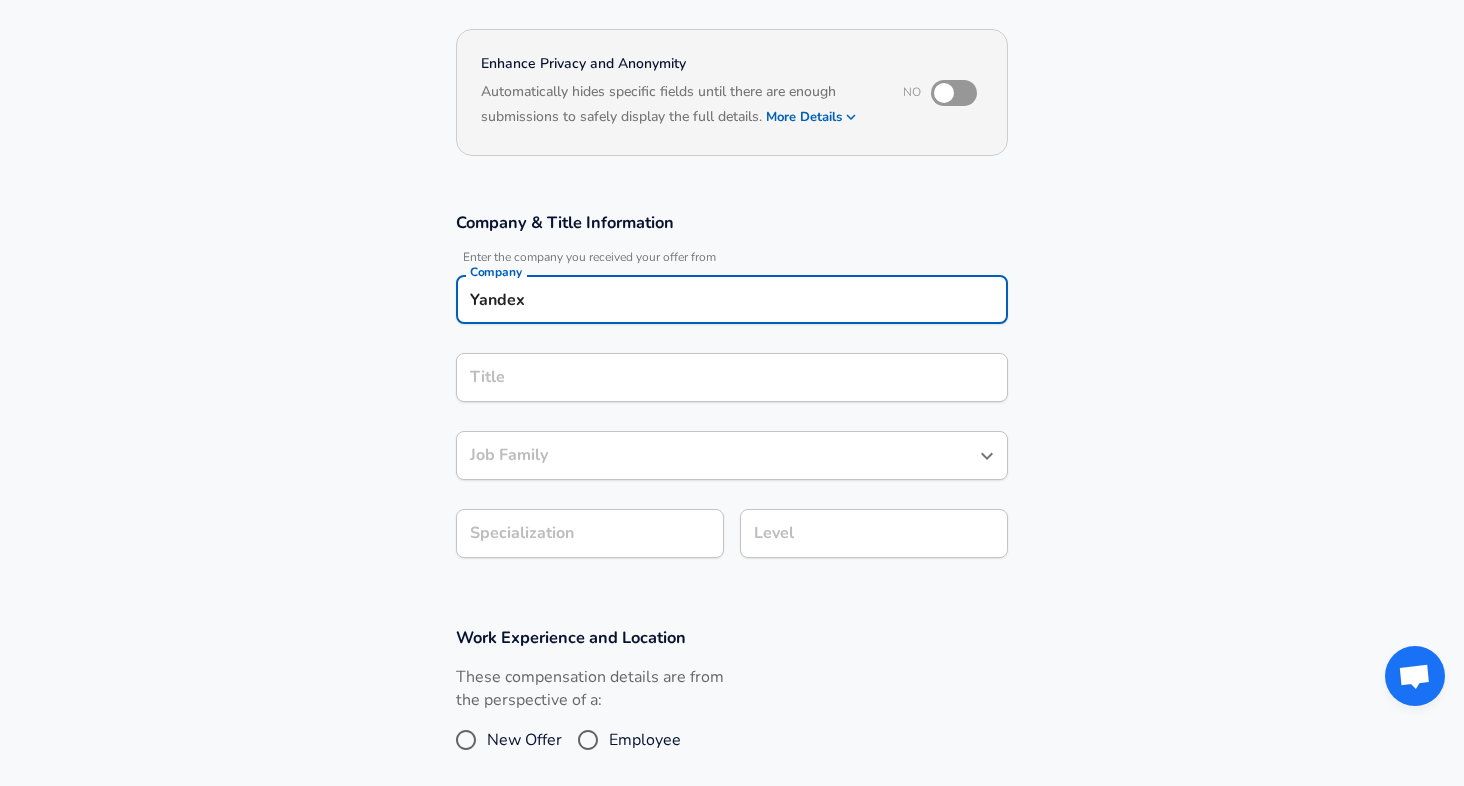 click on "Title" at bounding box center (732, 377) 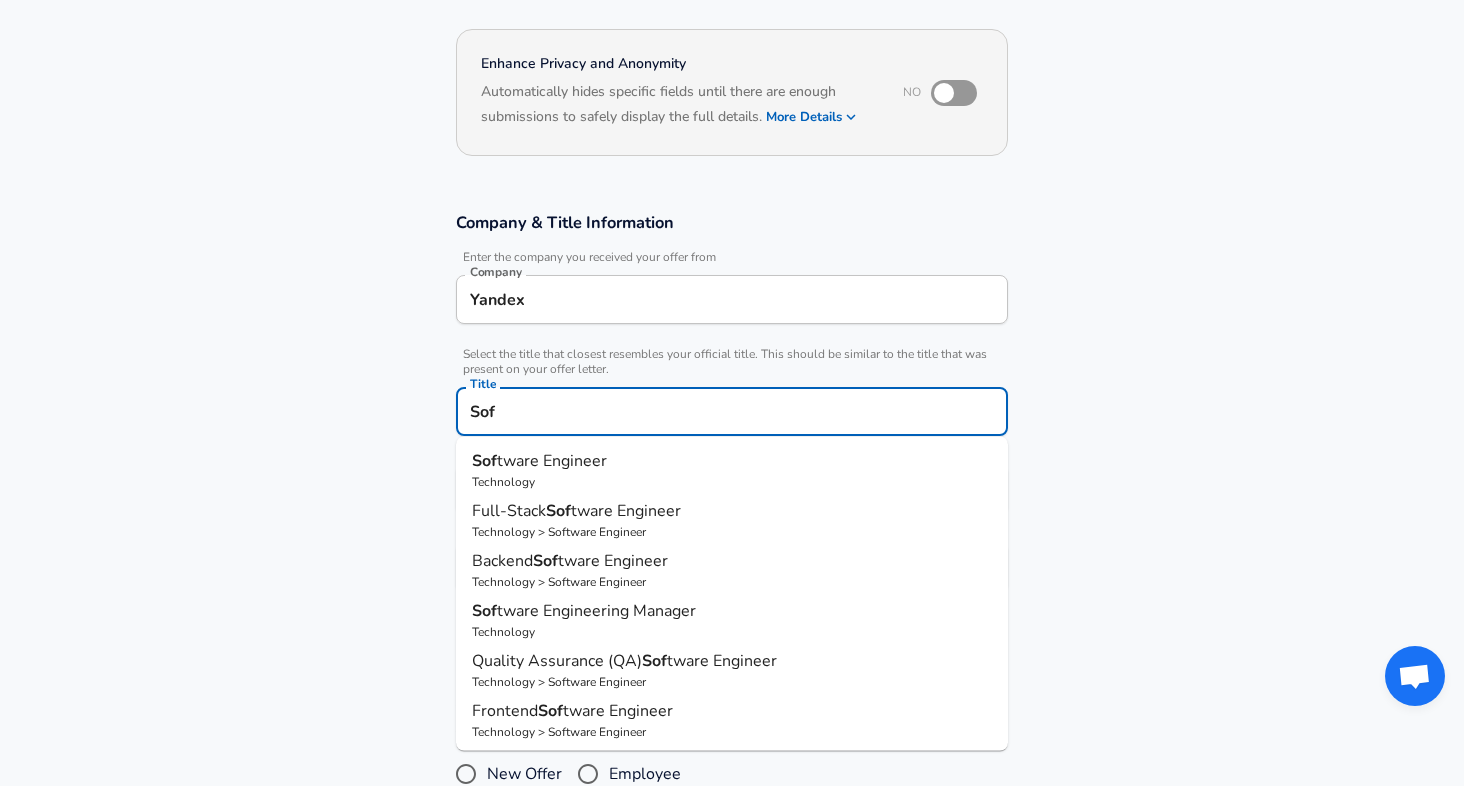 click on "tware Engineer" at bounding box center (552, 461) 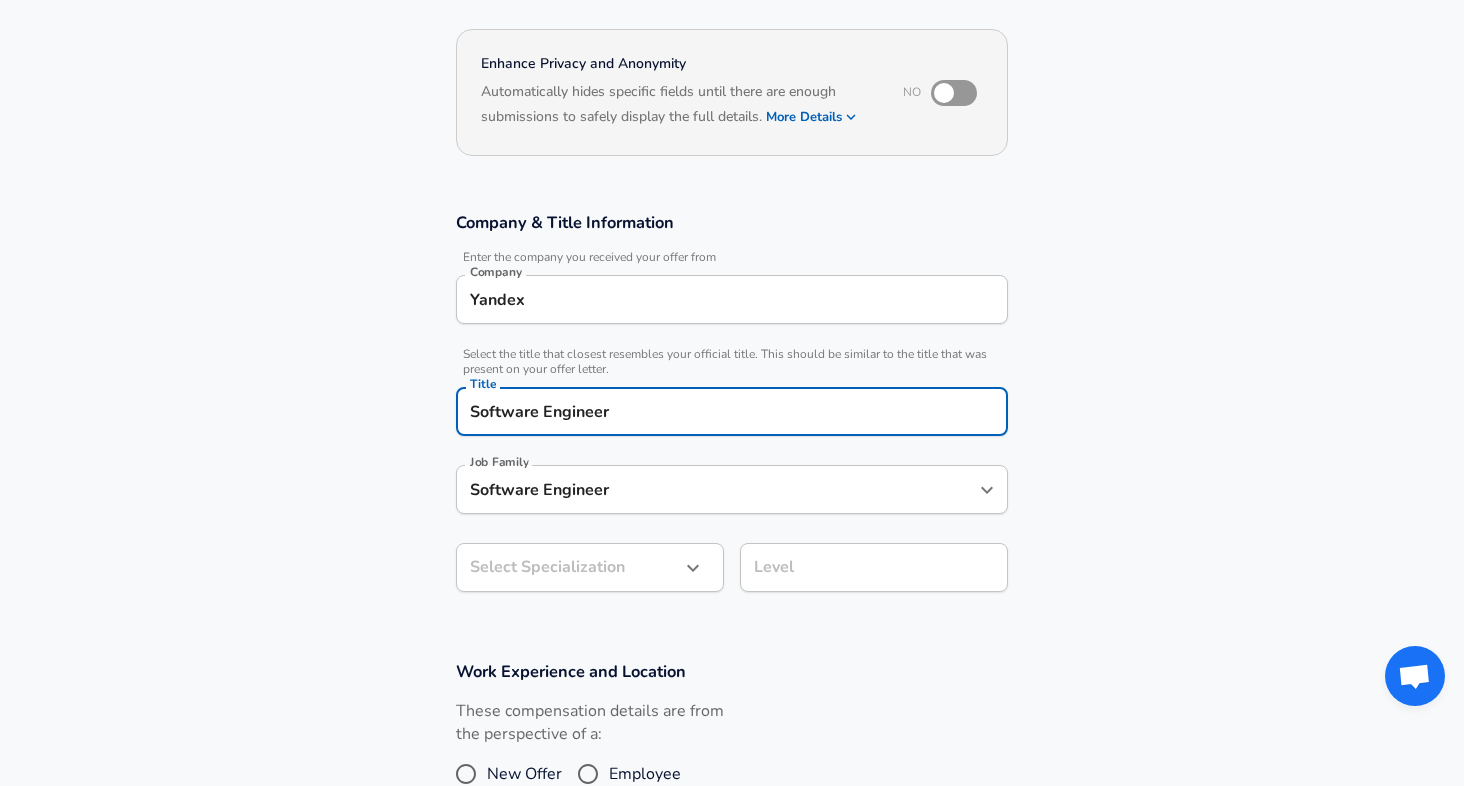 scroll, scrollTop: 0, scrollLeft: 0, axis: both 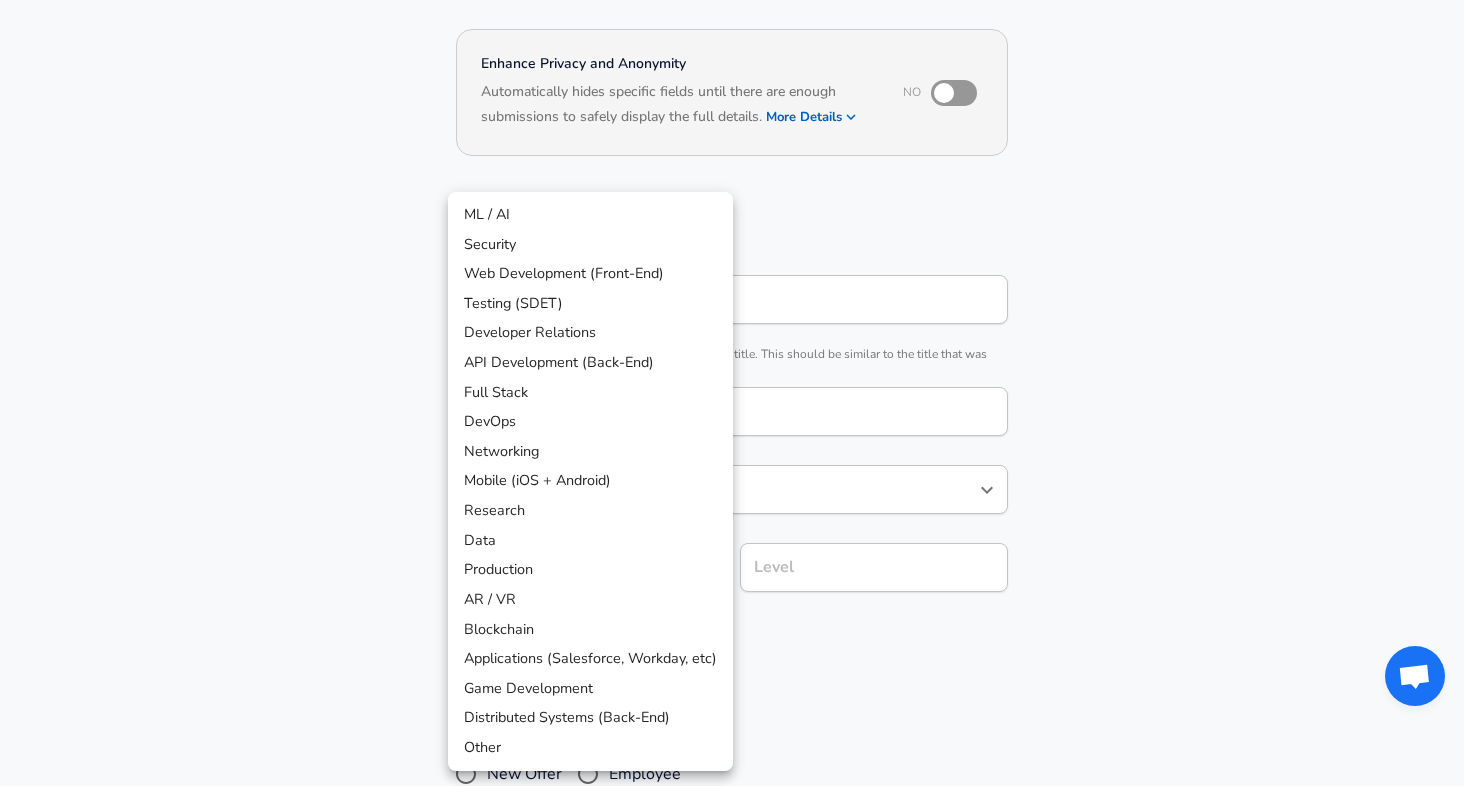 click on "API Development (Back-End)" at bounding box center [590, 363] 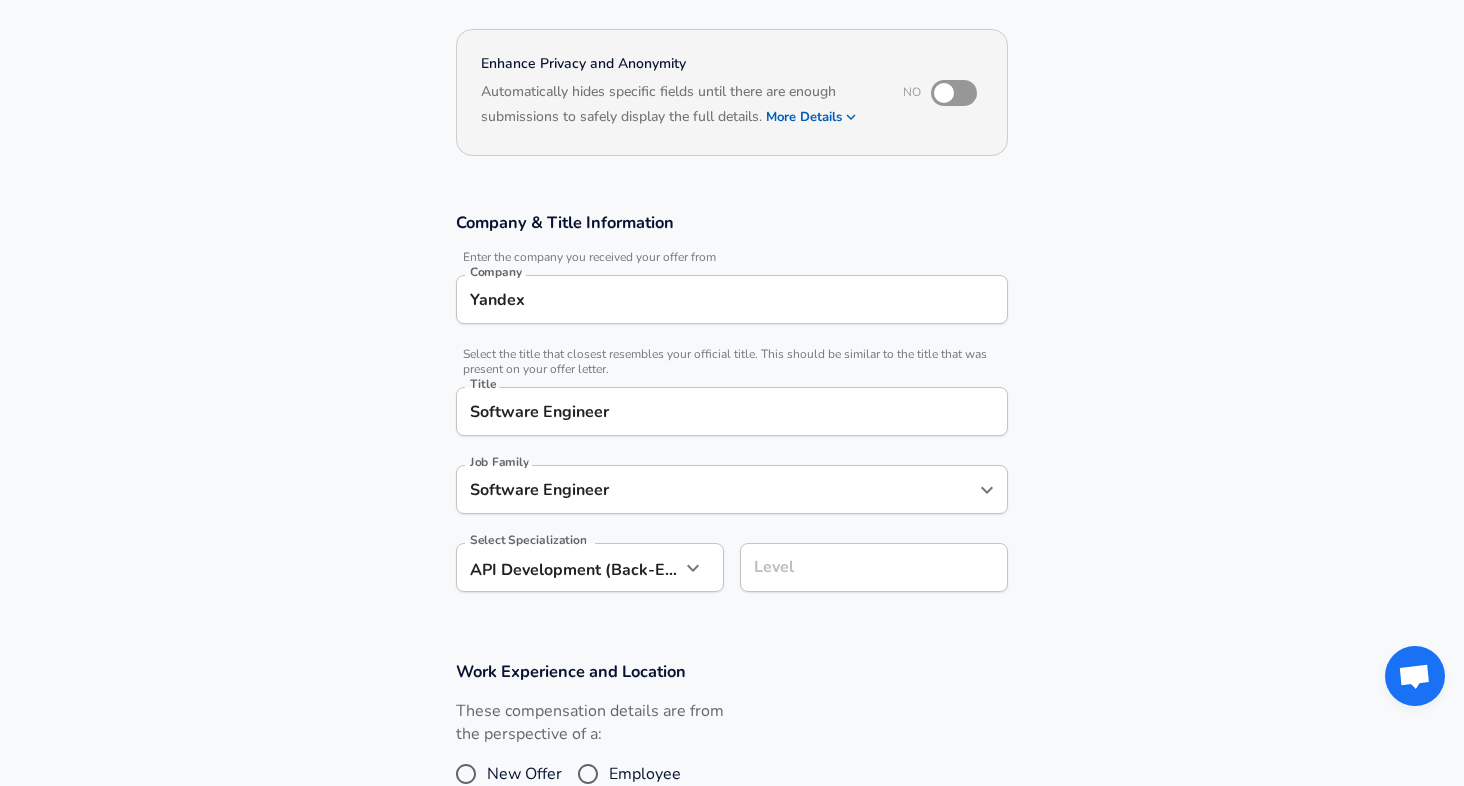click on "Level" at bounding box center (874, 567) 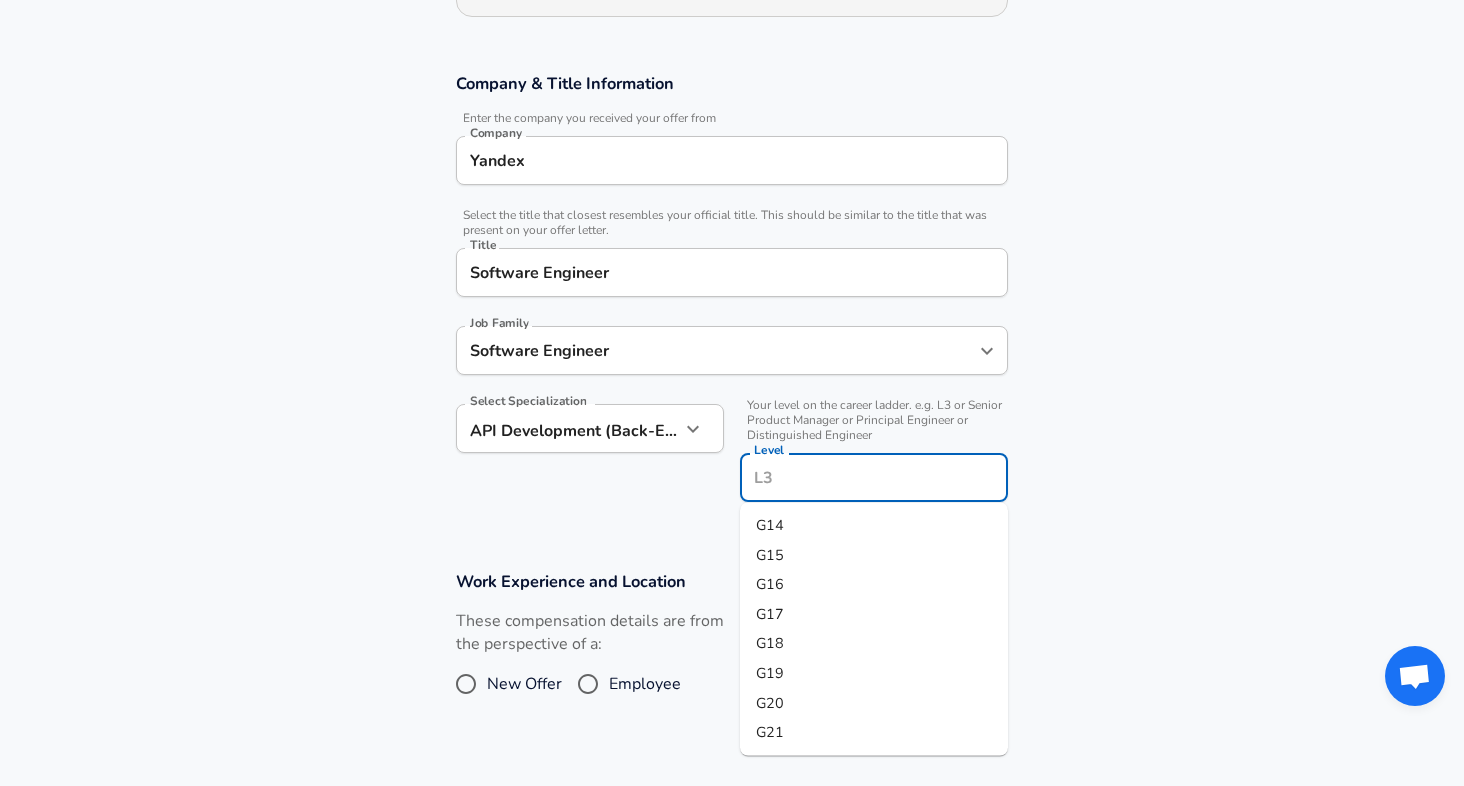 scroll, scrollTop: 312, scrollLeft: 0, axis: vertical 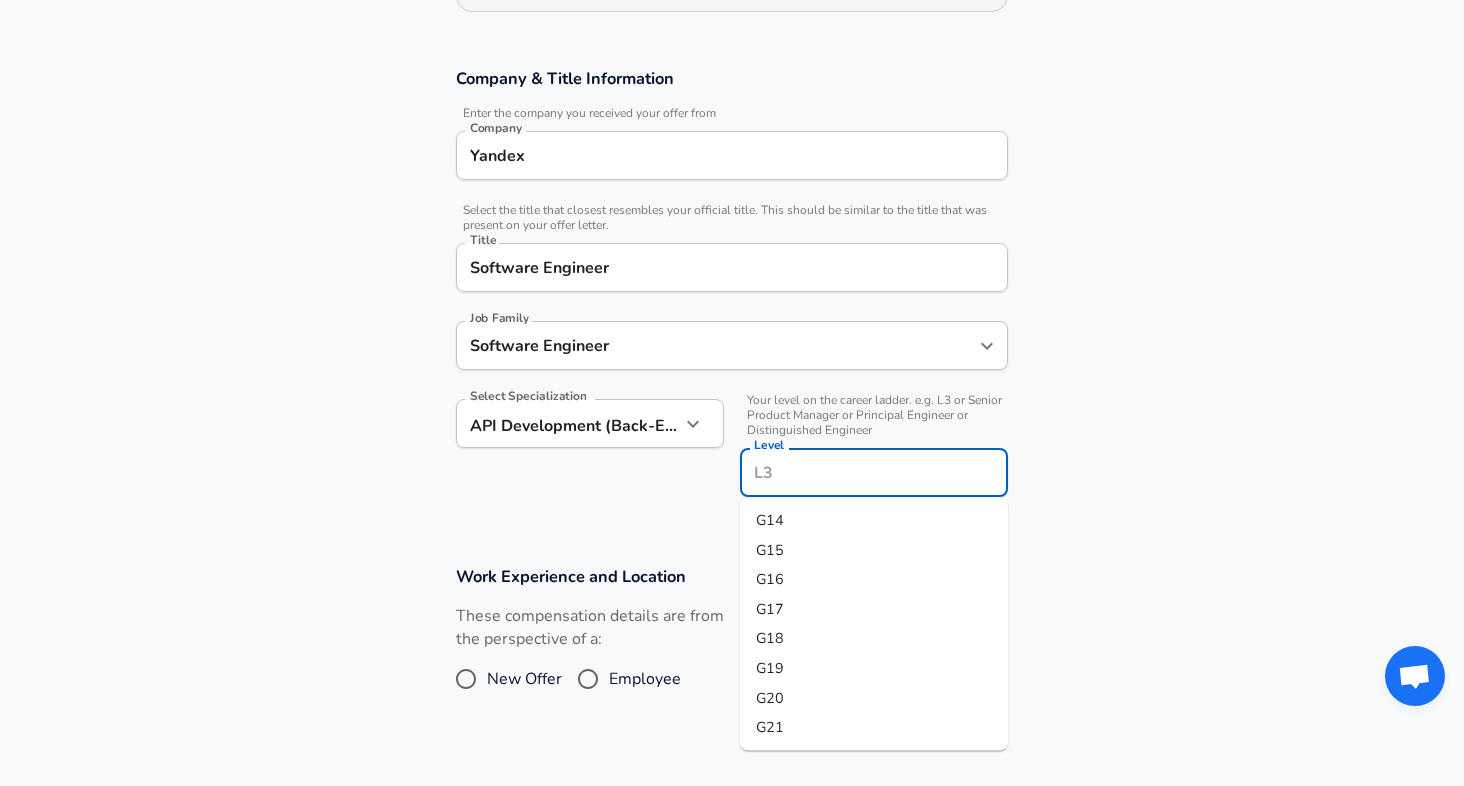 click on "G17" at bounding box center [874, 609] 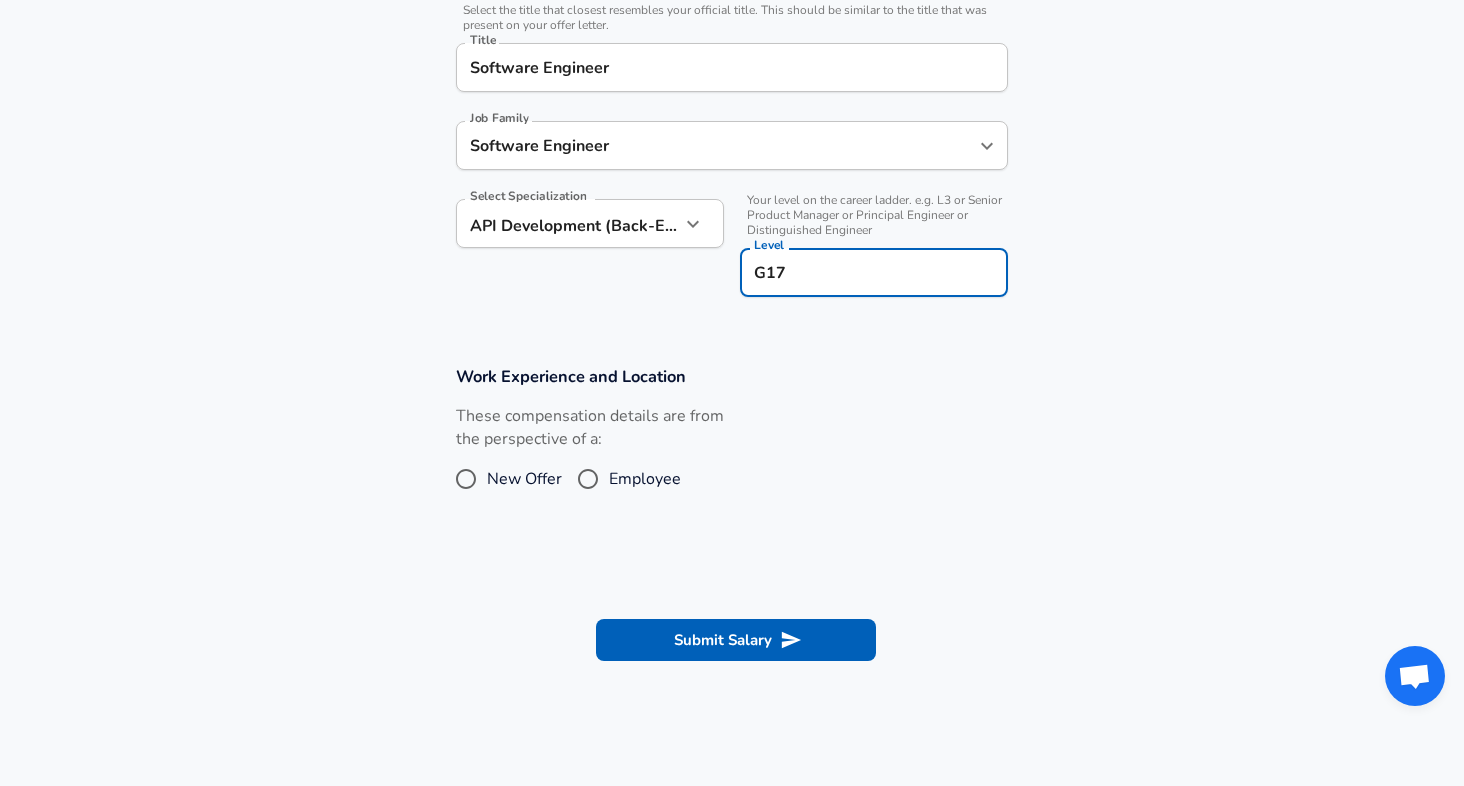 scroll, scrollTop: 513, scrollLeft: 0, axis: vertical 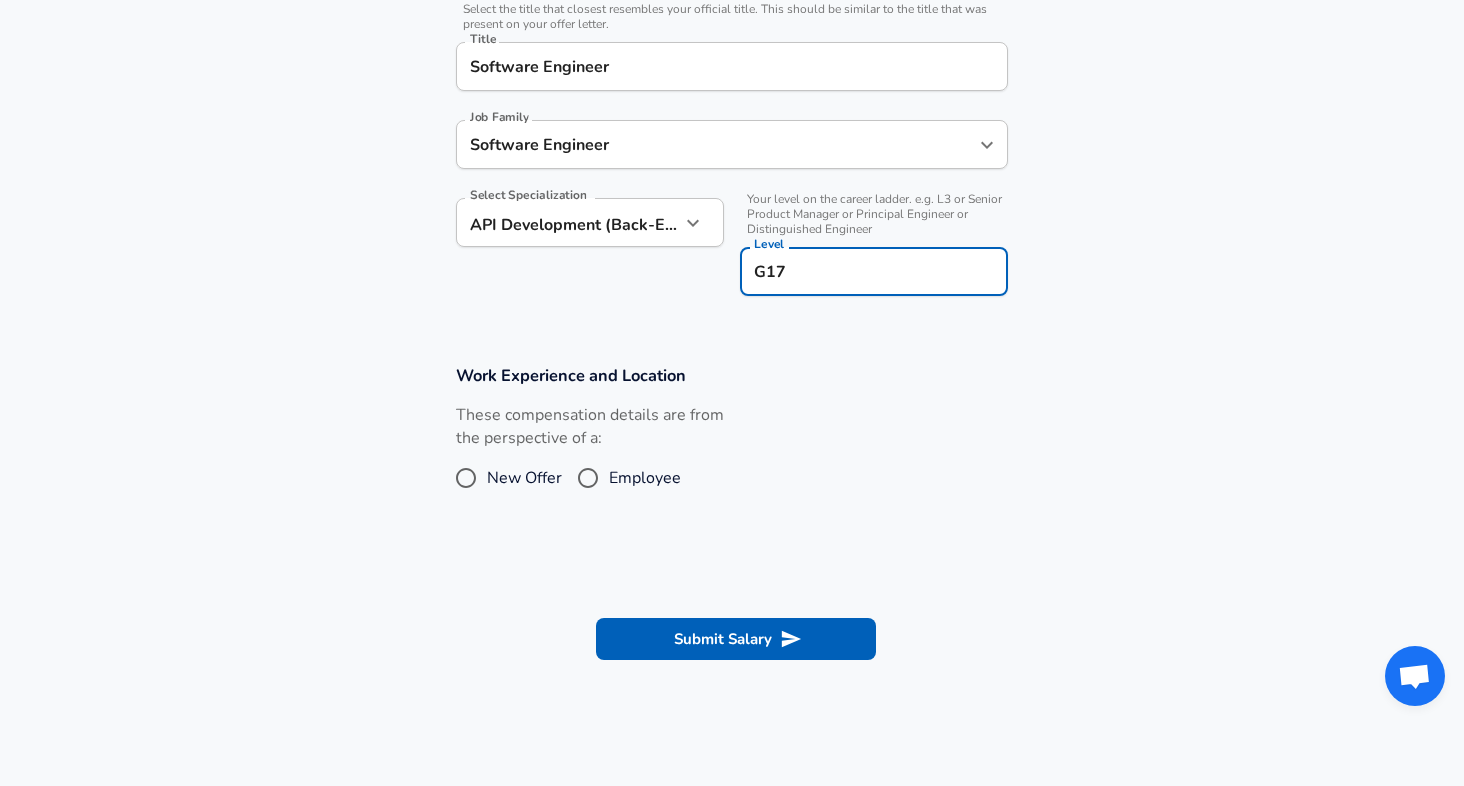 click on "Employee" at bounding box center (645, 478) 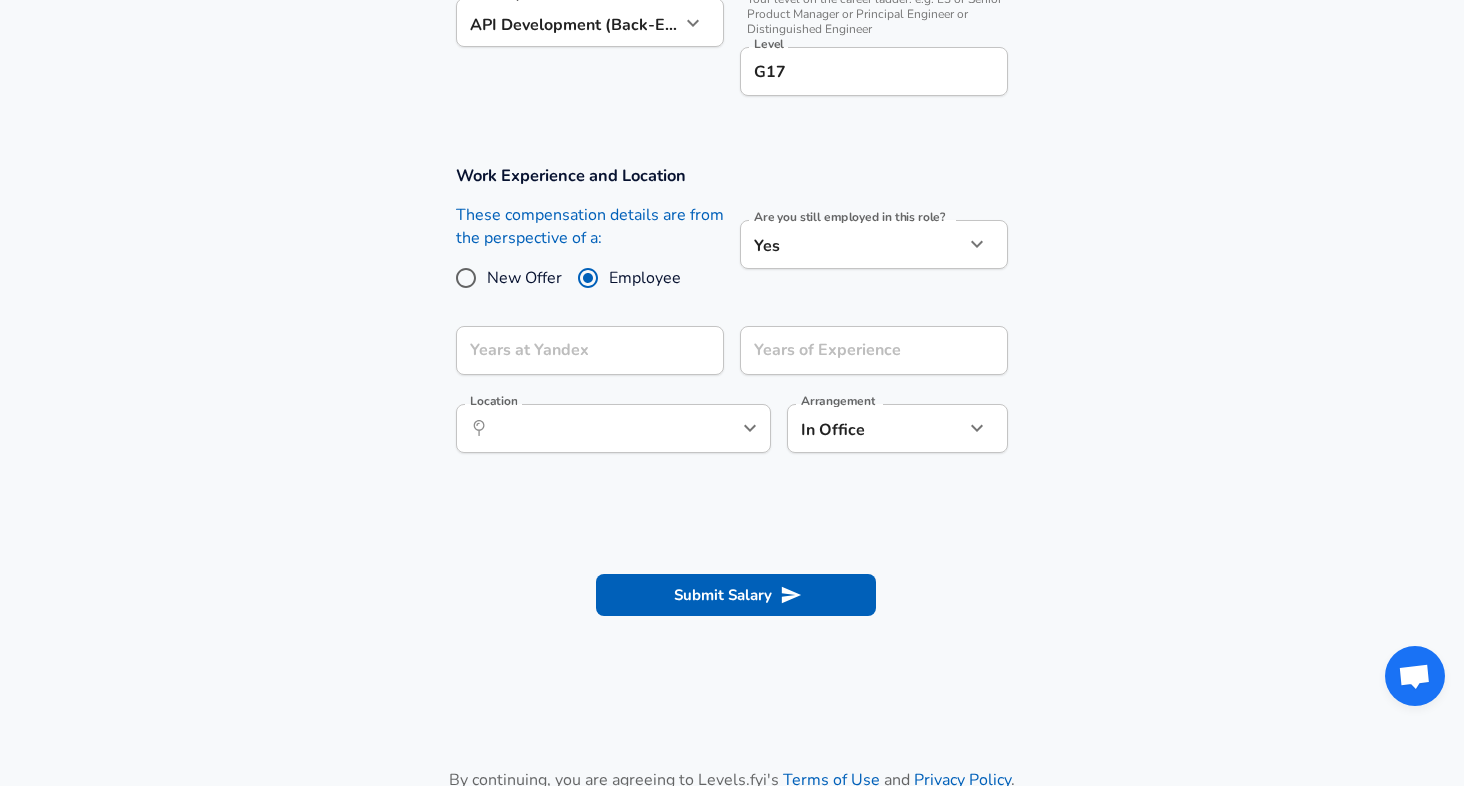 scroll, scrollTop: 723, scrollLeft: 0, axis: vertical 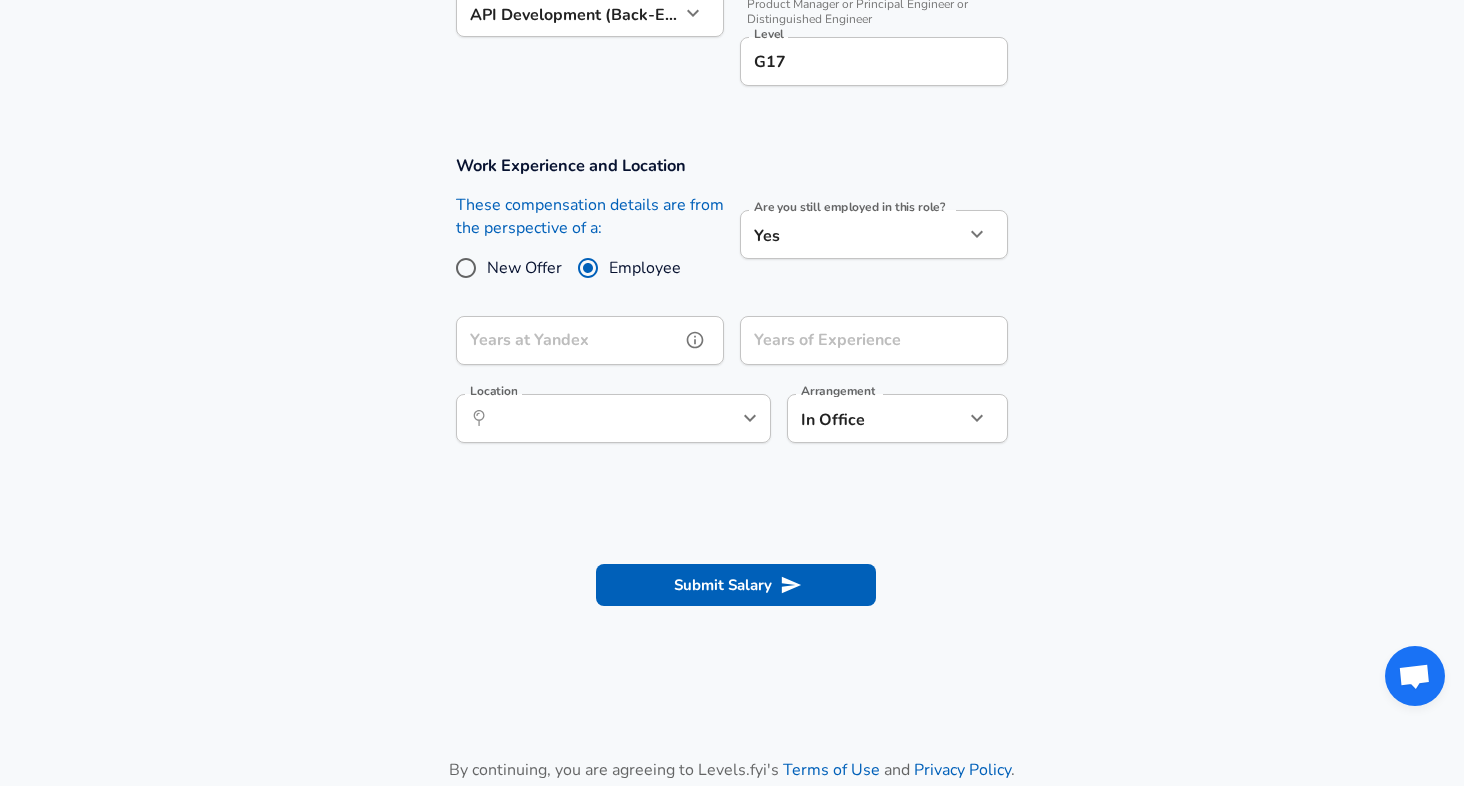 click on "Years at Yandex" at bounding box center [568, 340] 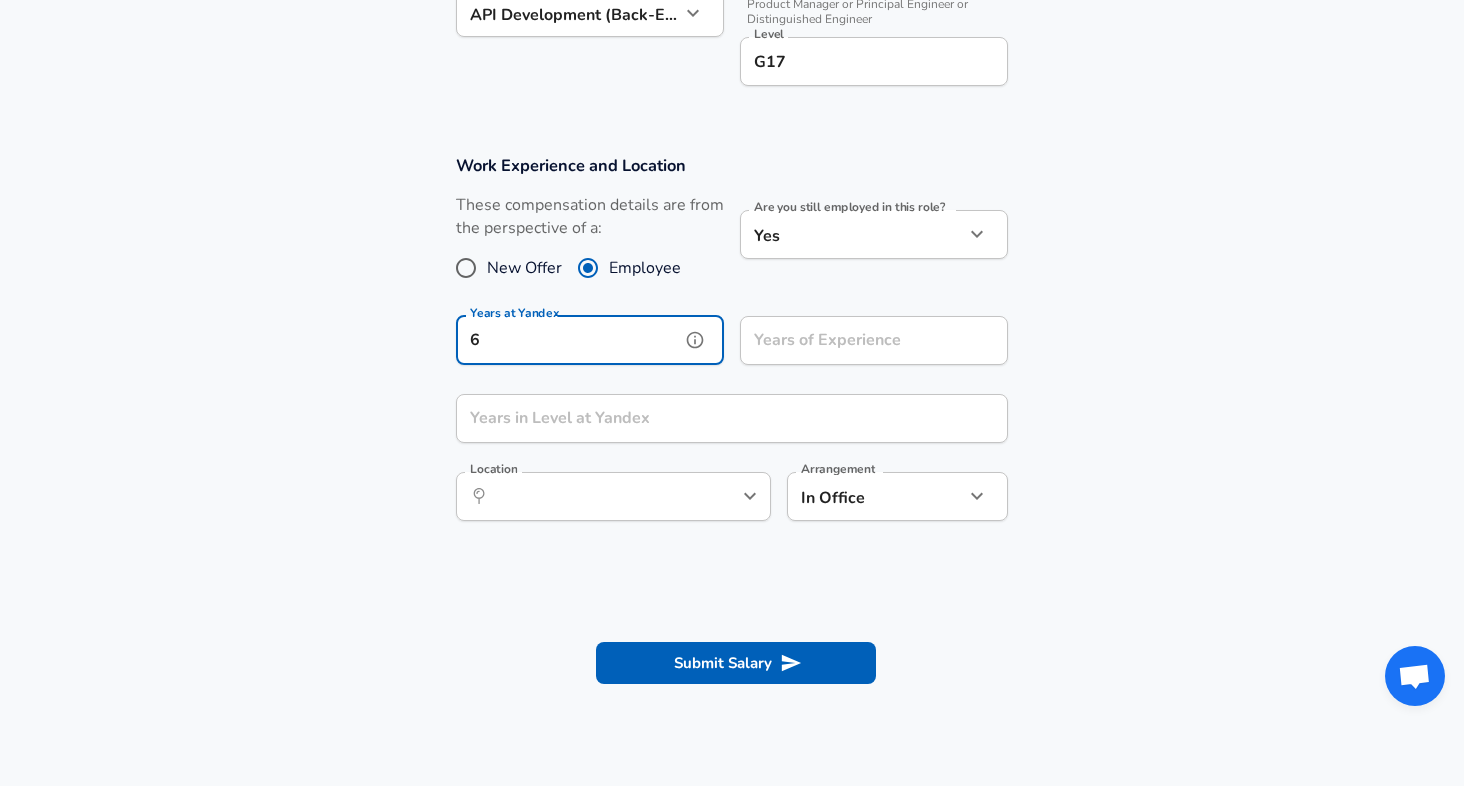 type on "6" 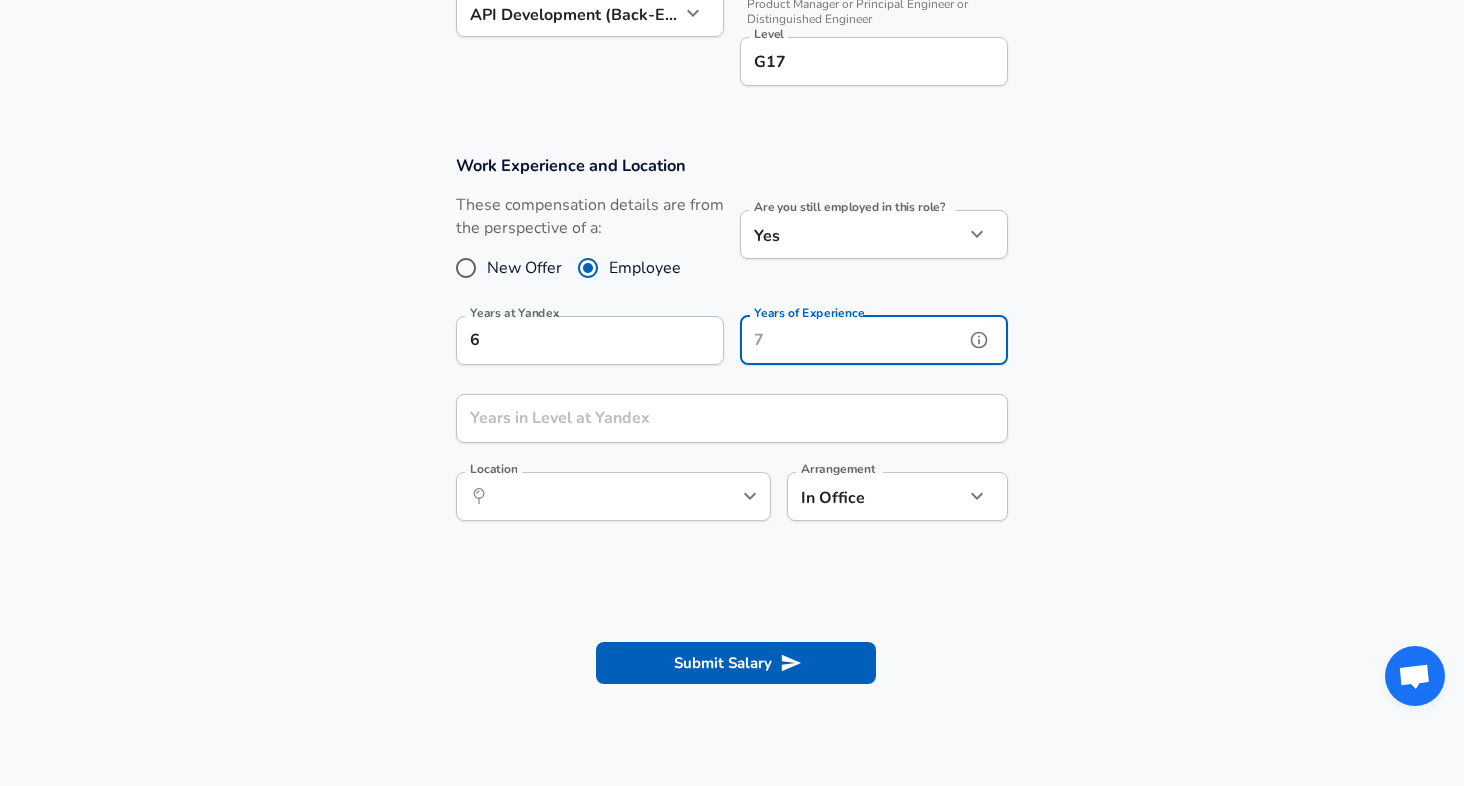 click on "Years of Experience Years of Experience" at bounding box center [874, 343] 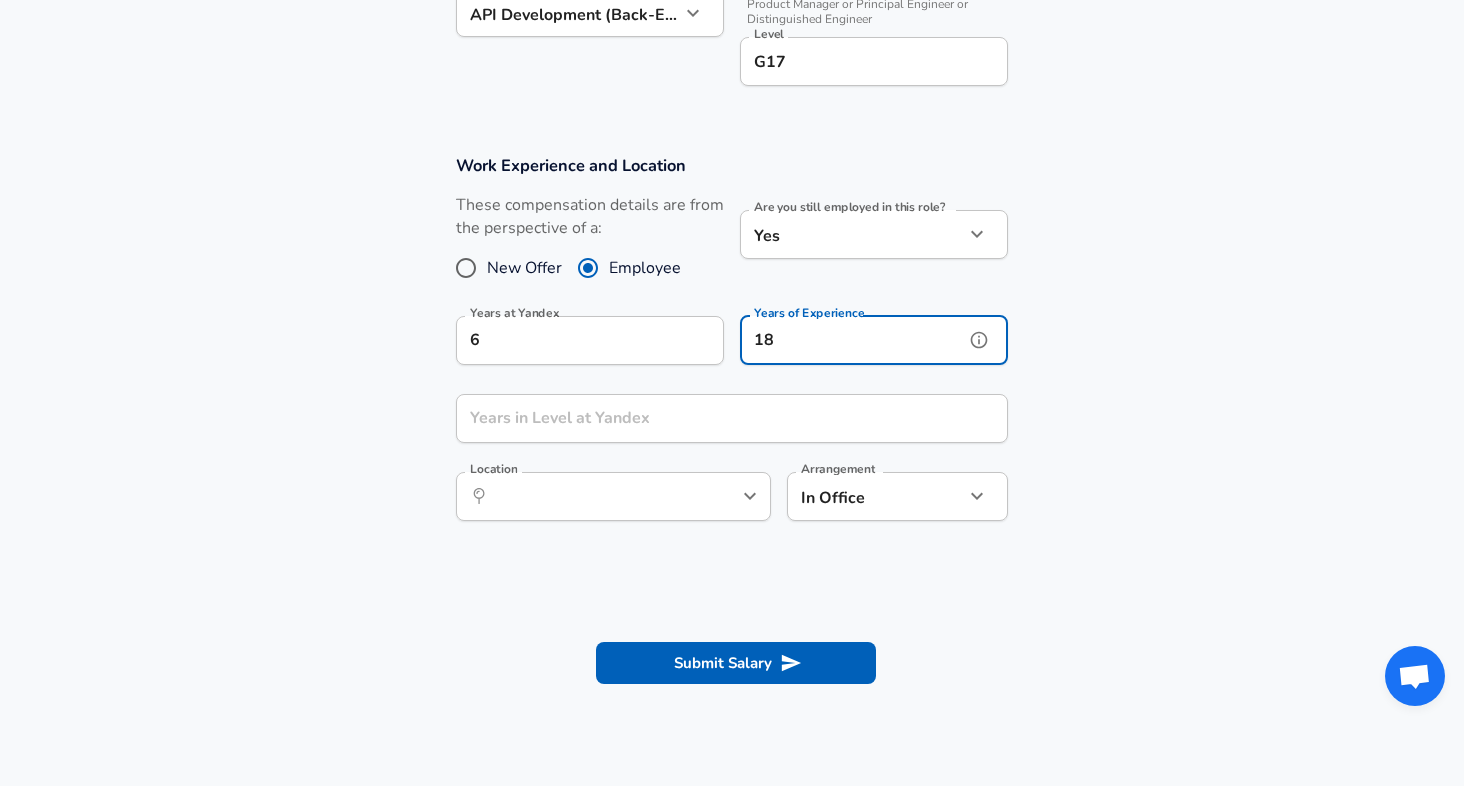 type on "18" 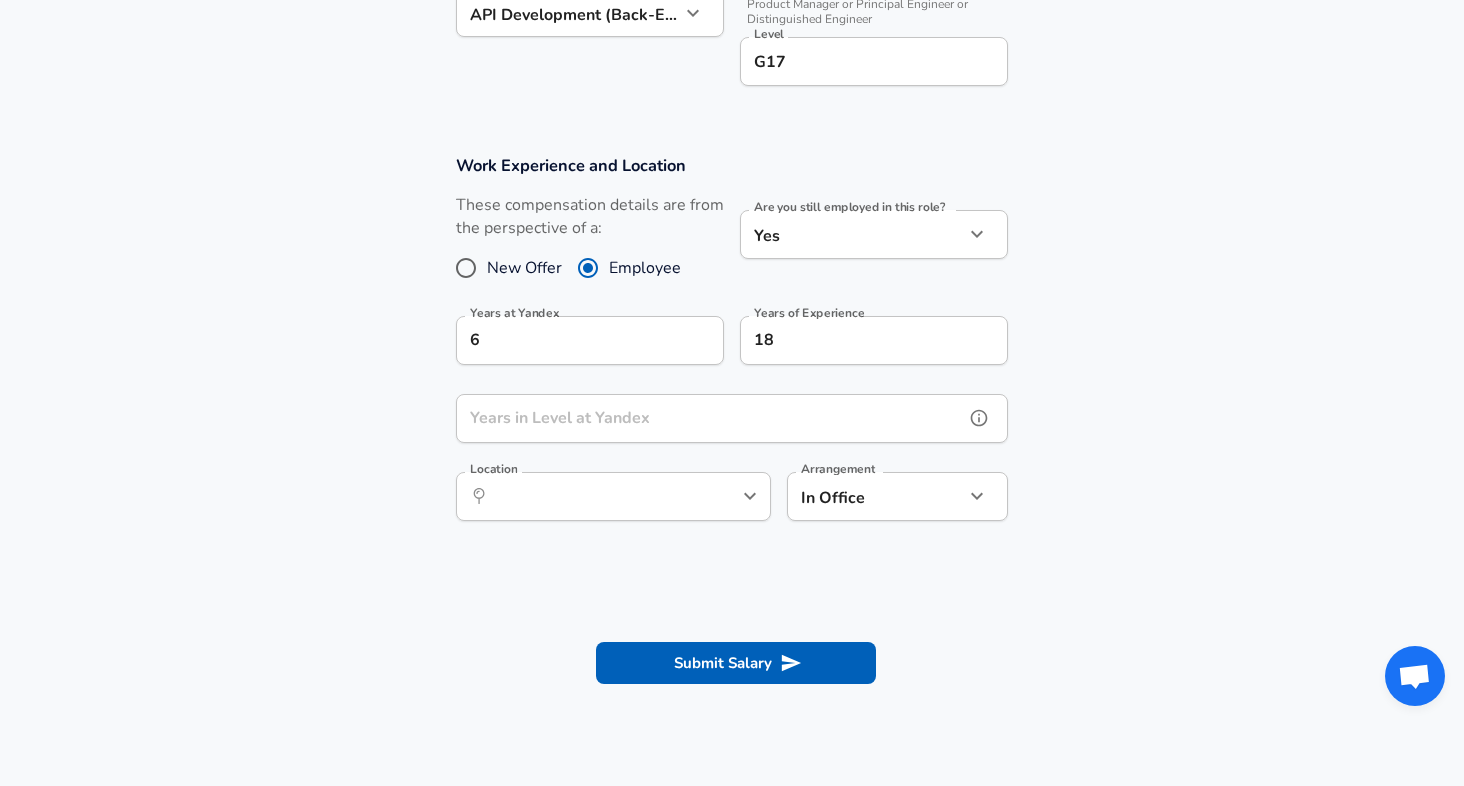 click on "Years in Level at Yandex" at bounding box center [710, 418] 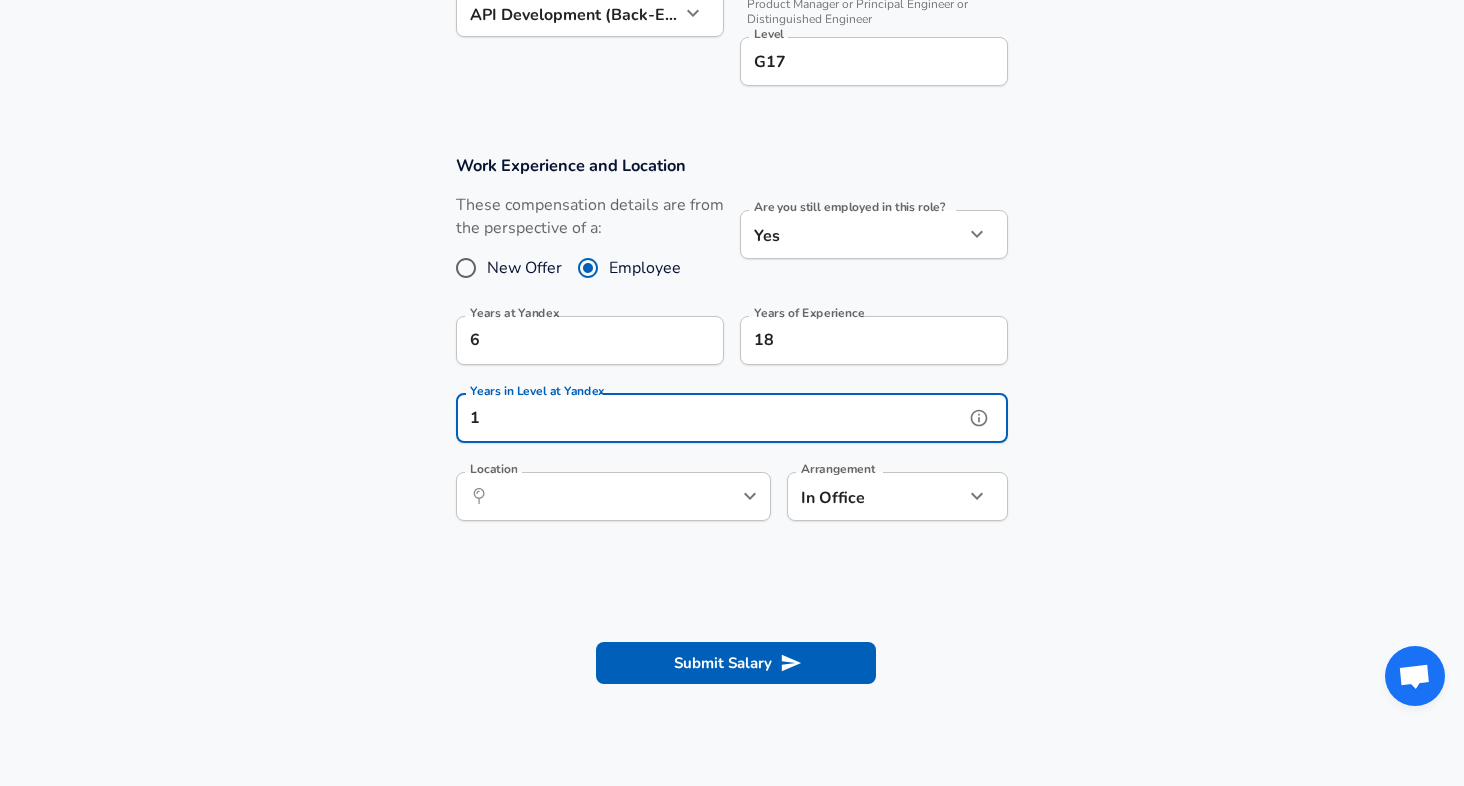 type on "1" 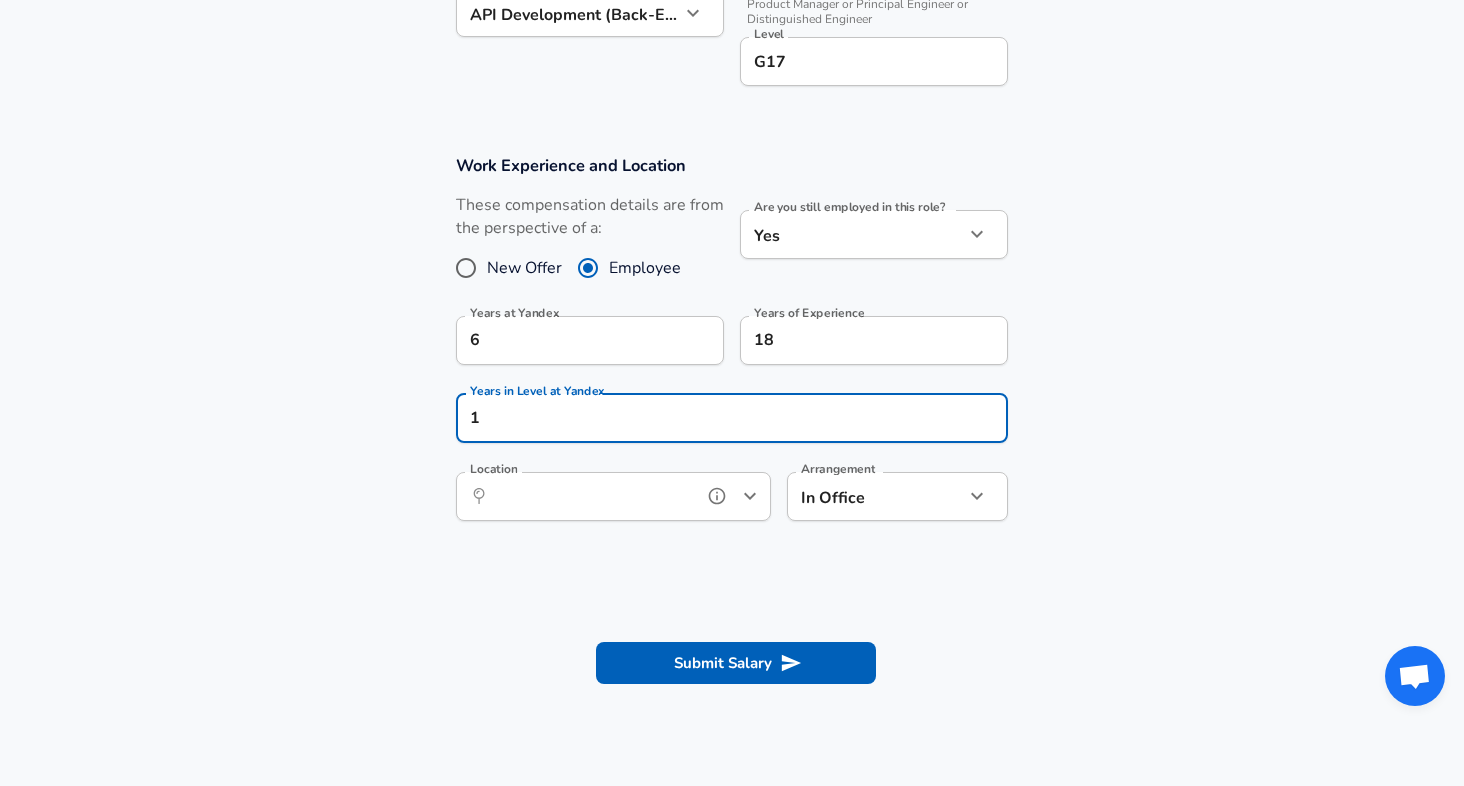 click on "Location" at bounding box center [591, 496] 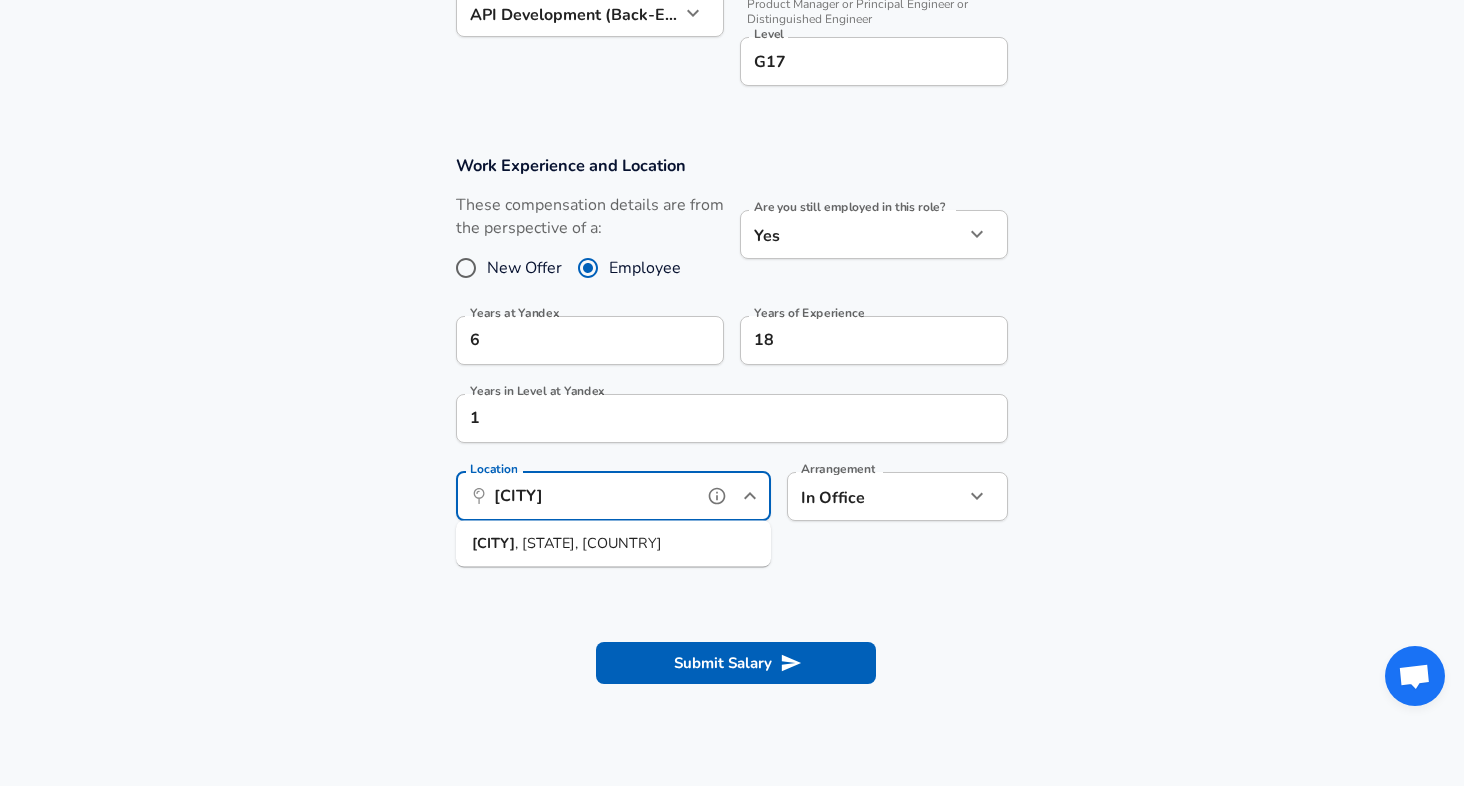 click on ", [STATE], [COUNTRY]" at bounding box center [588, 543] 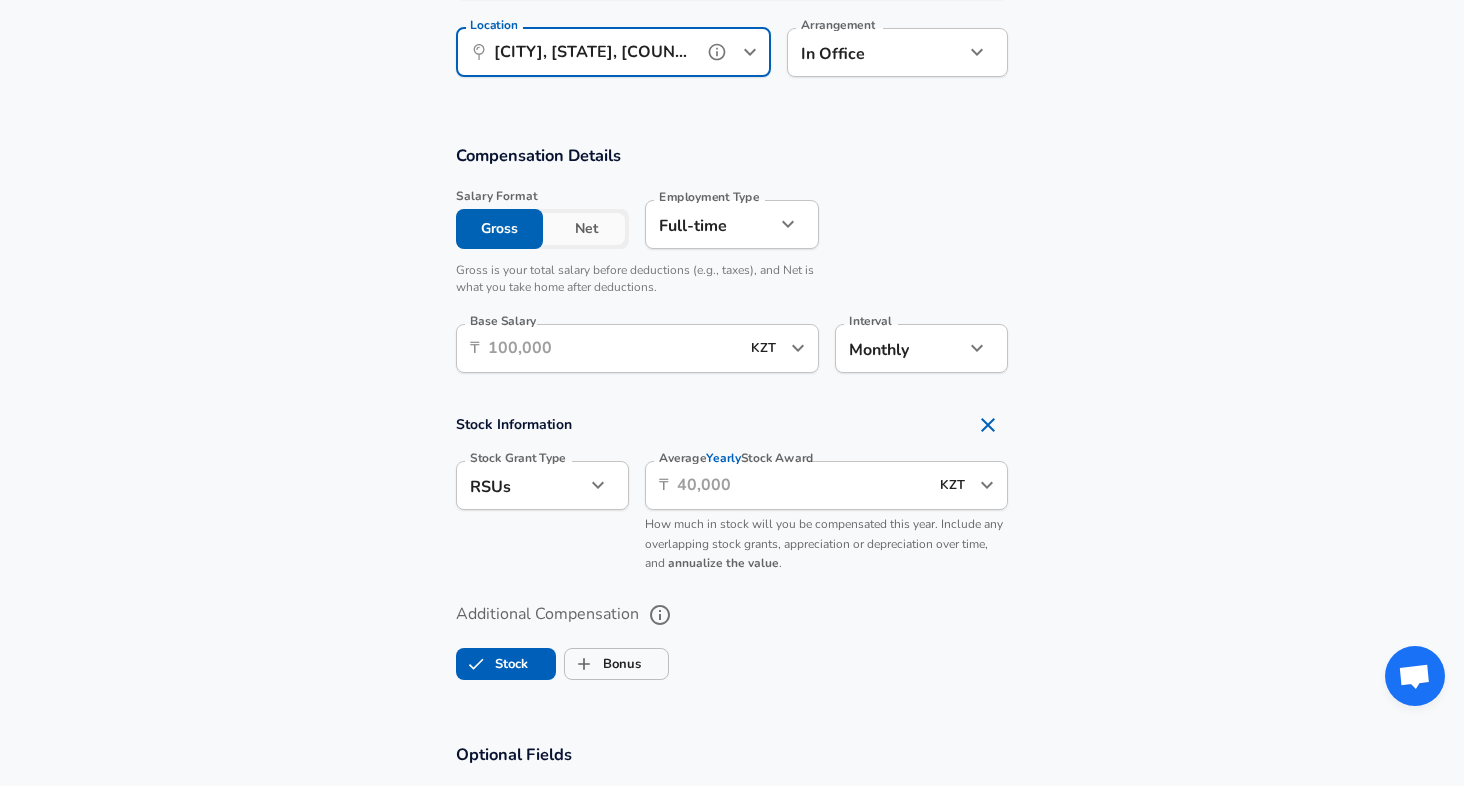 scroll, scrollTop: 1184, scrollLeft: 0, axis: vertical 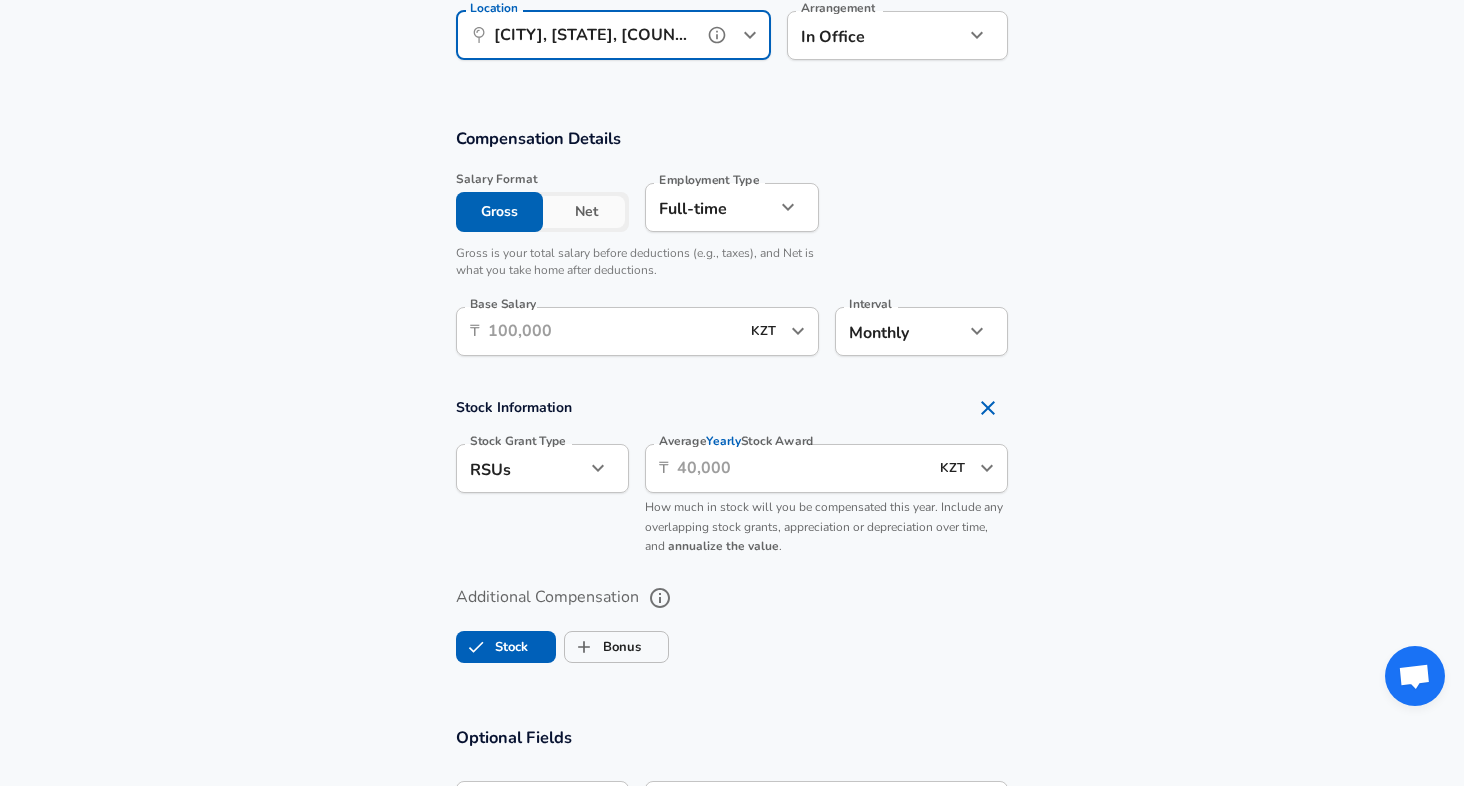 type on "[CITY], [STATE], [COUNTRY]" 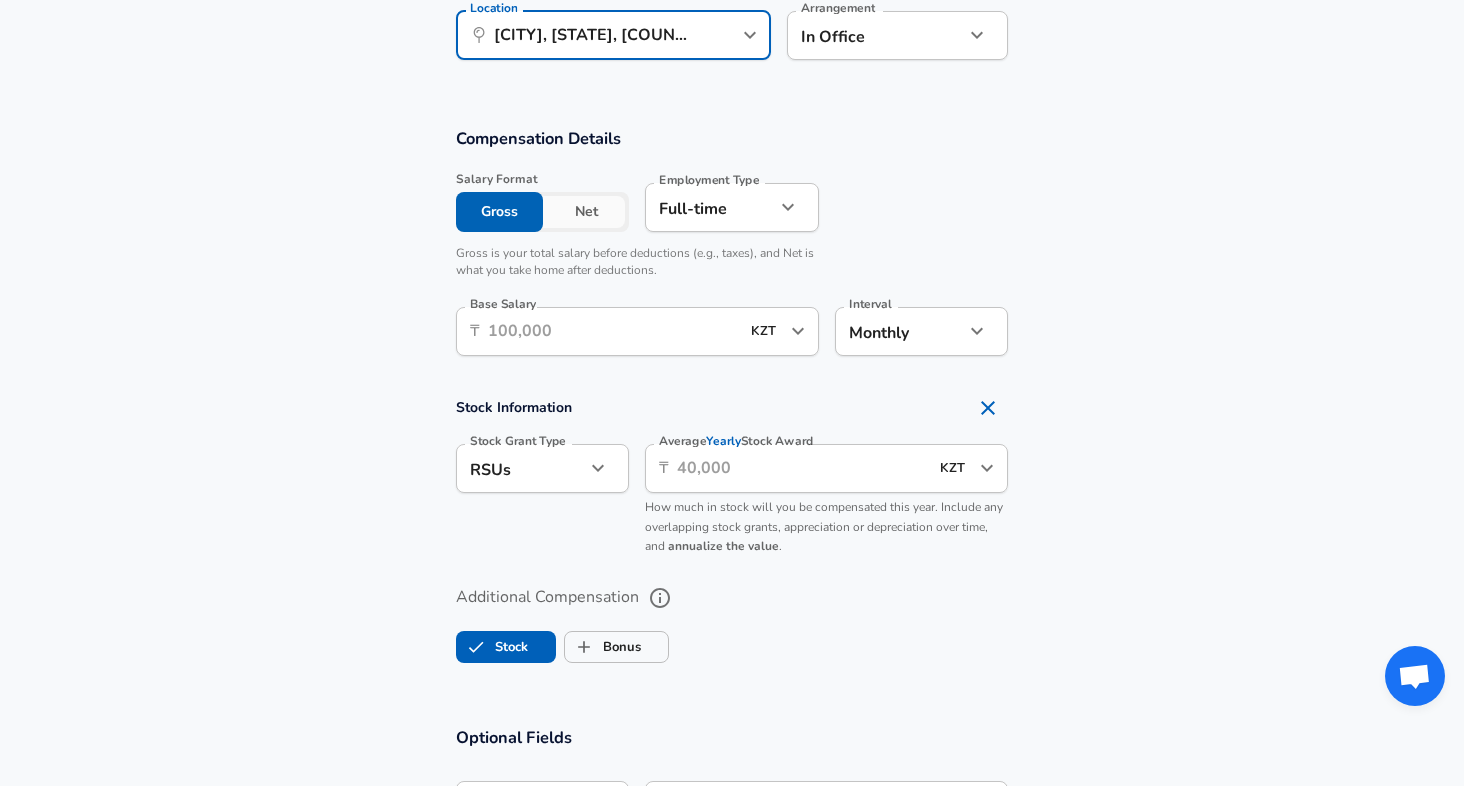click on "Base Salary" at bounding box center [613, 331] 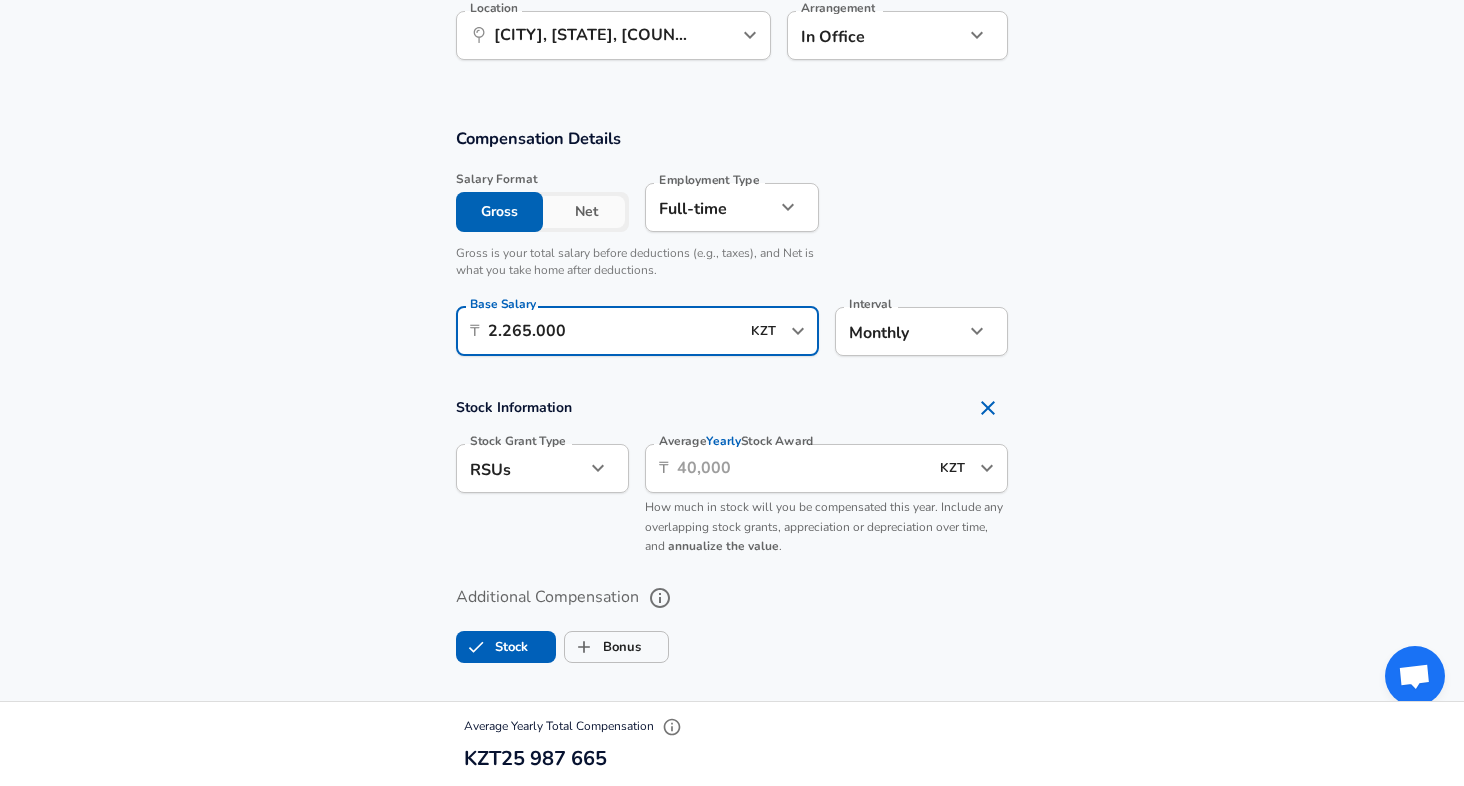 type on "2.265.000" 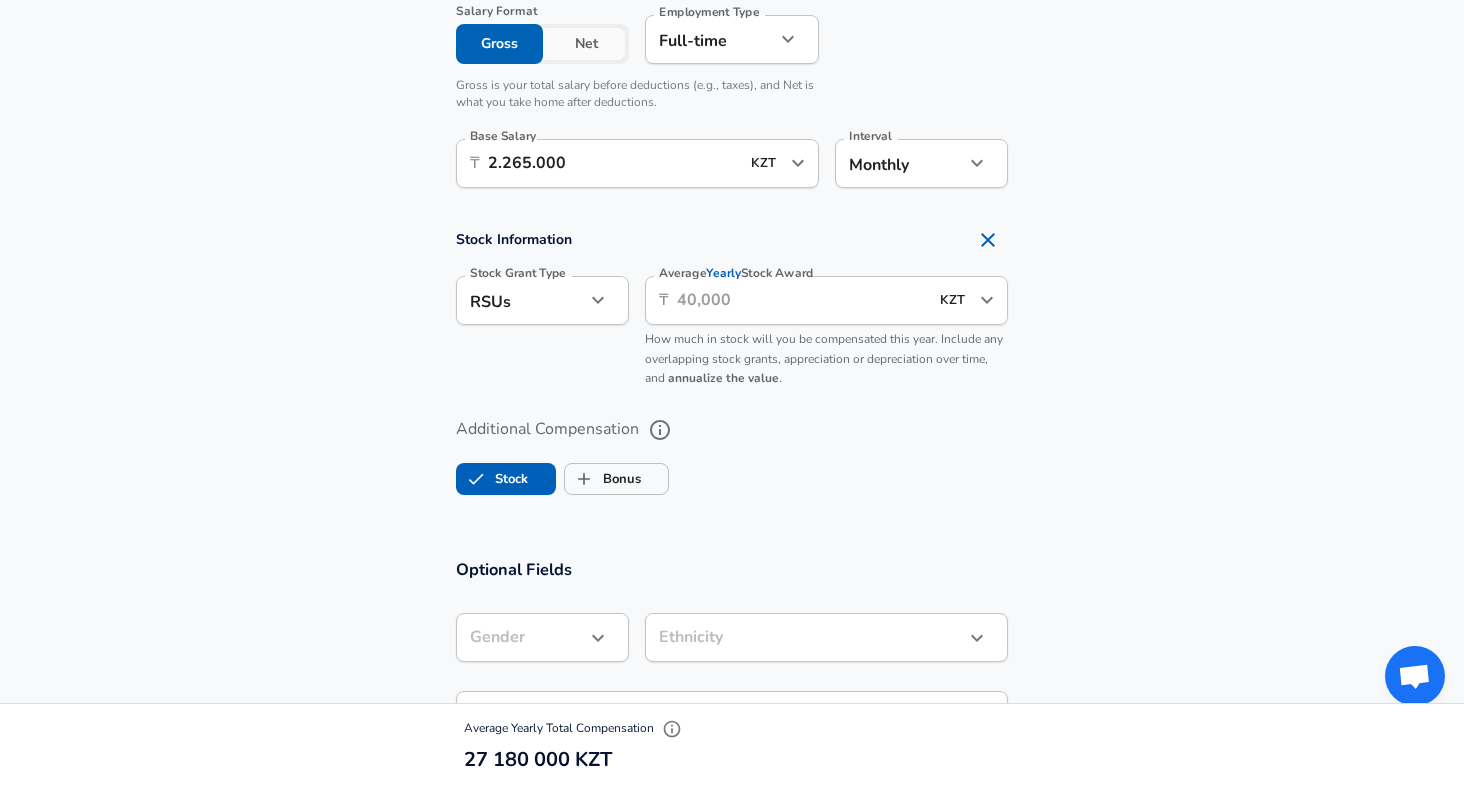 scroll, scrollTop: 1368, scrollLeft: 0, axis: vertical 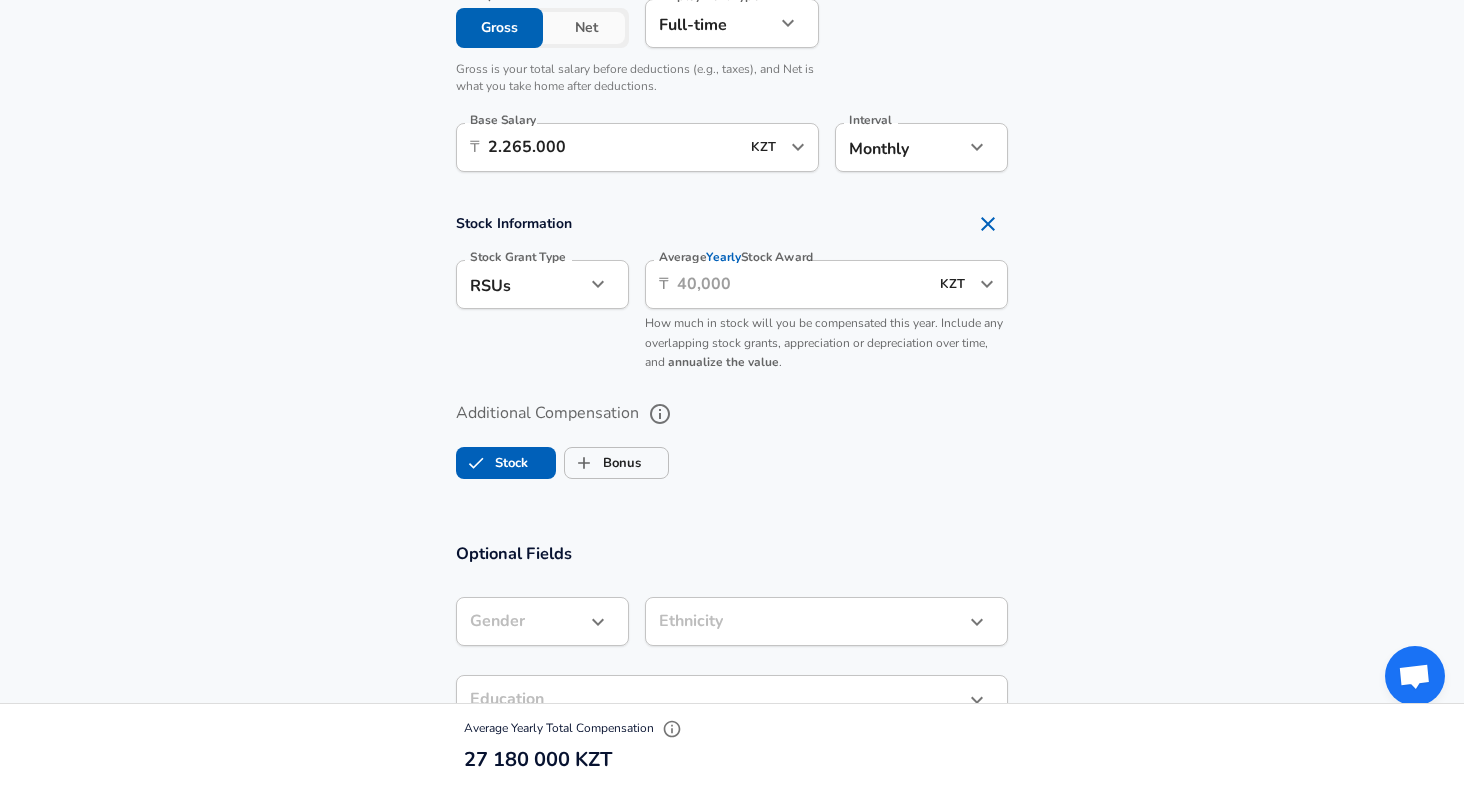click 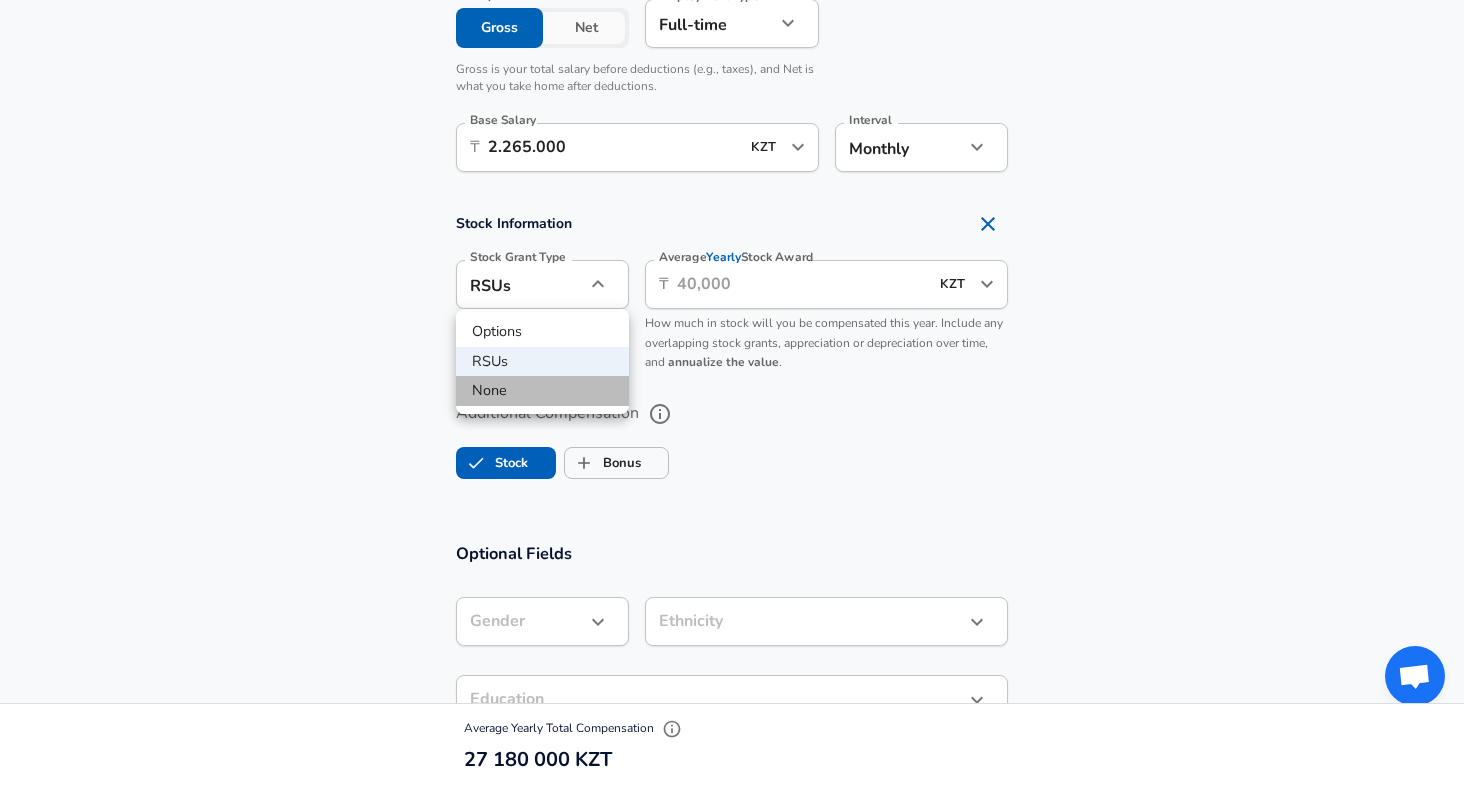 click on "None" at bounding box center [542, 391] 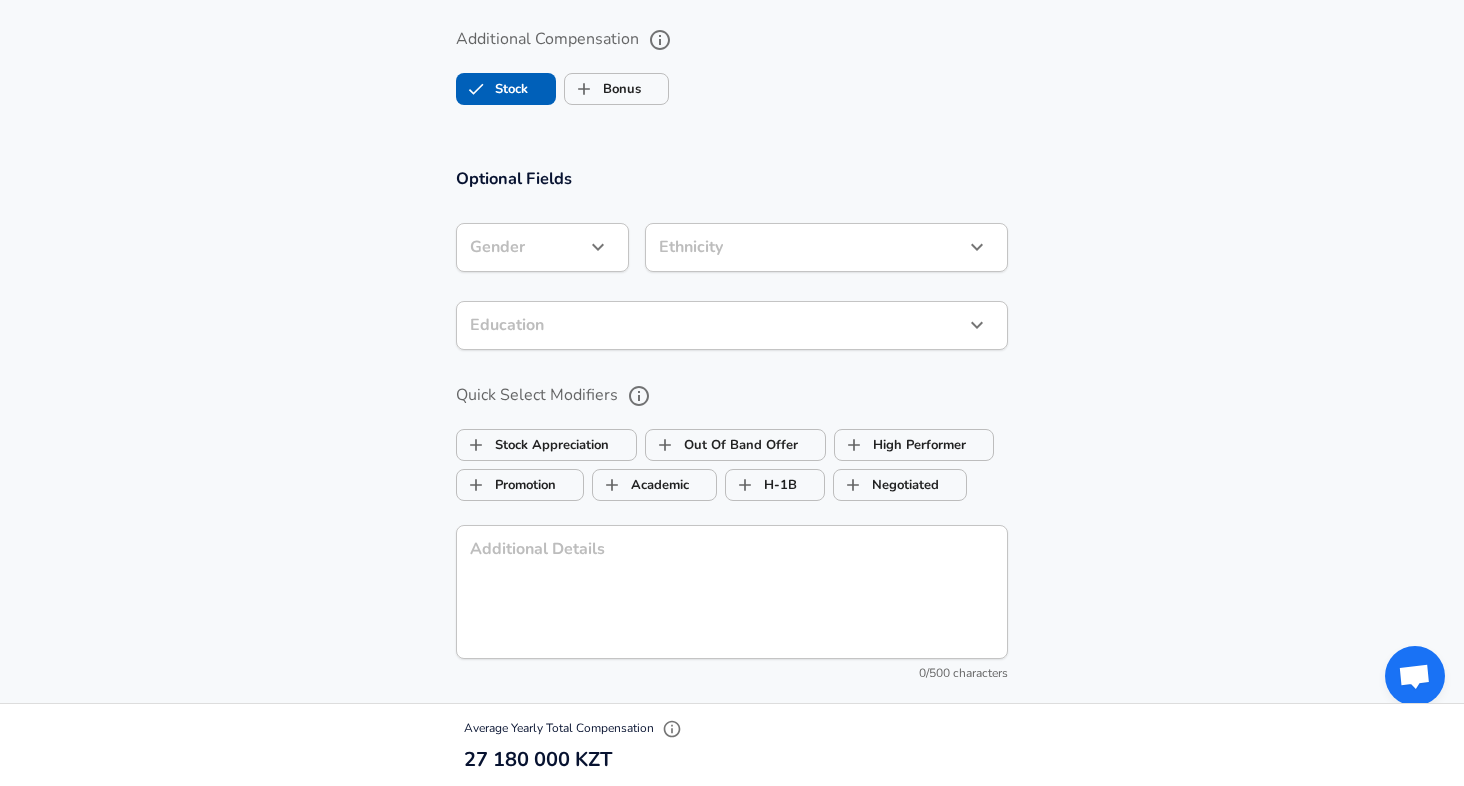 scroll, scrollTop: 1706, scrollLeft: 0, axis: vertical 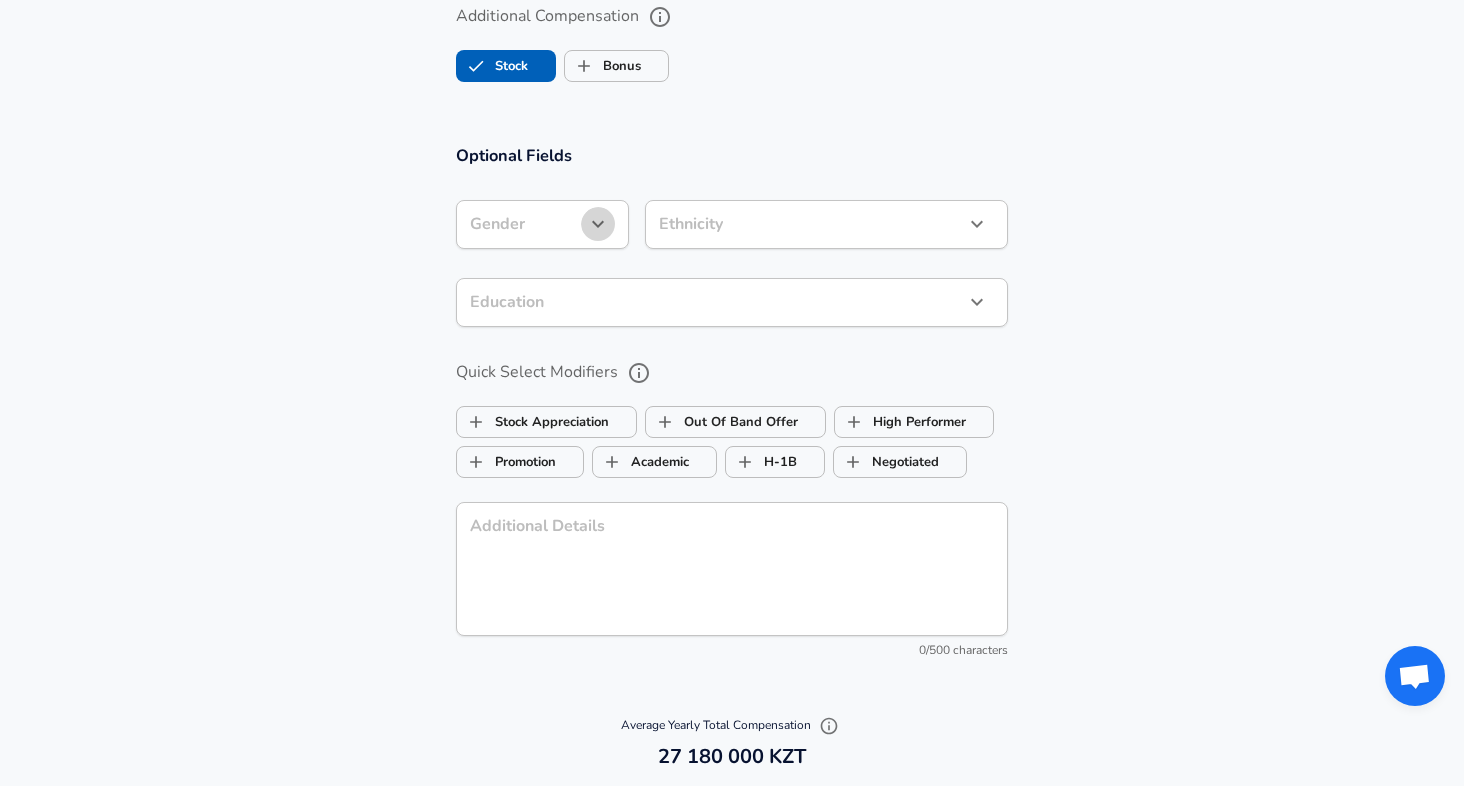 click 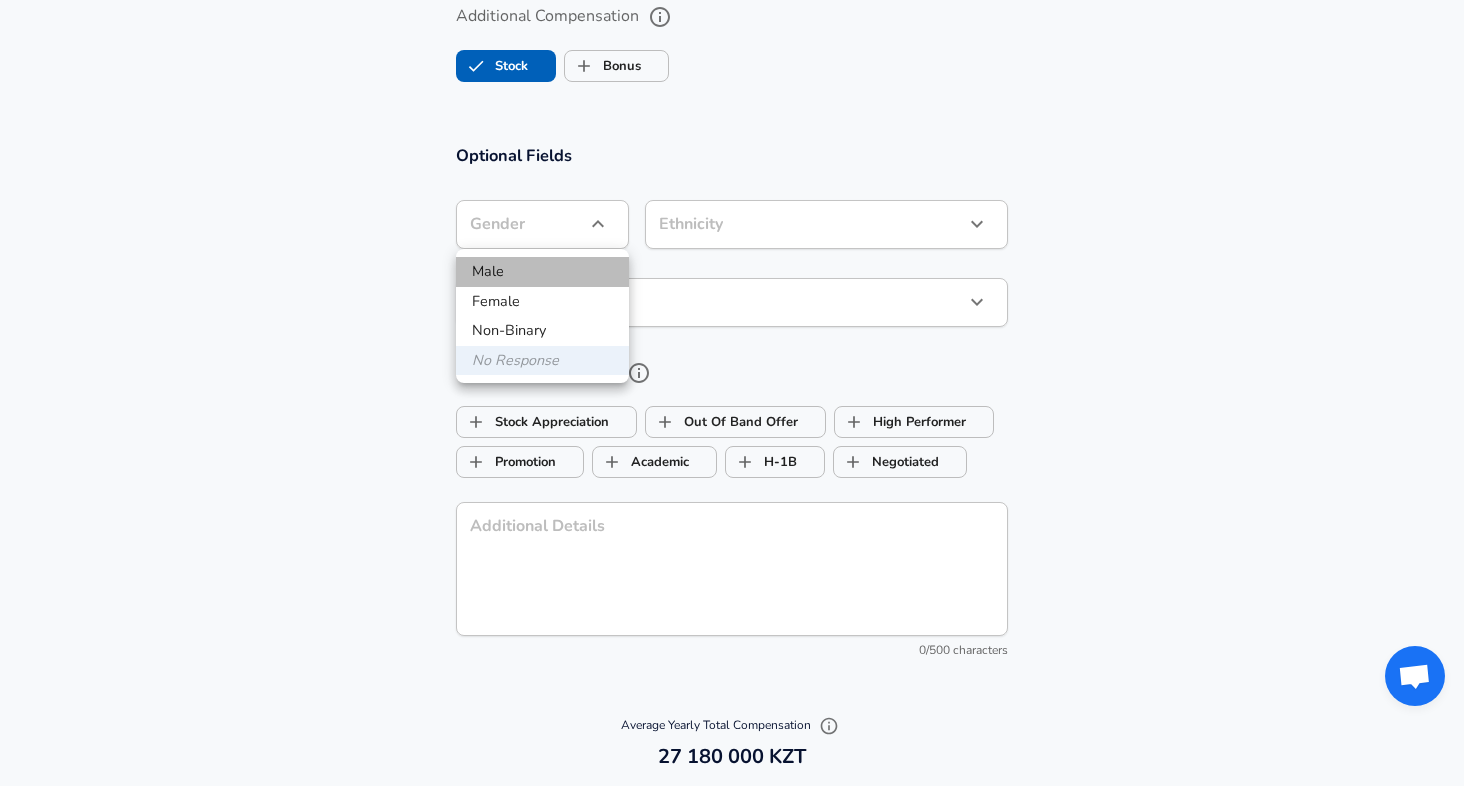 click on "Male" at bounding box center [542, 272] 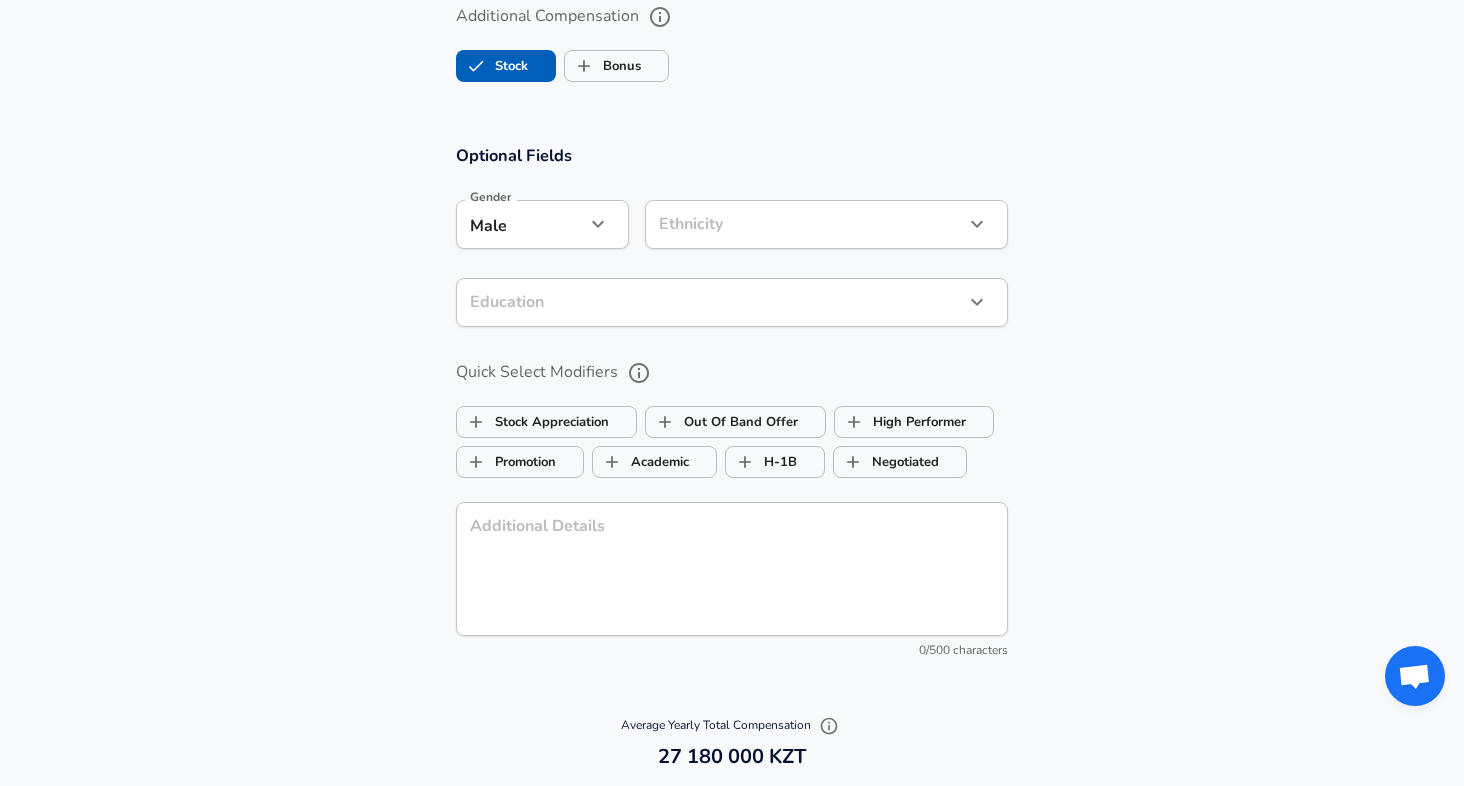 click on "Company Yandex Company   Select the title that closest resembles your official title. This should be similar to the title that was present on your offer letter. Title Software Engineer Title Job Family Software Engineer Job Family Select Specialization API Development (Back-End) API Development (Back-End) Select Specialization   Your level on the career ladder. e.g. L3 or Senior Product Manager or Principal Engineer or Distinguished Engineer Level G17 Level Work Experience and Location New Offer Employee 6" at bounding box center (732, -1313) 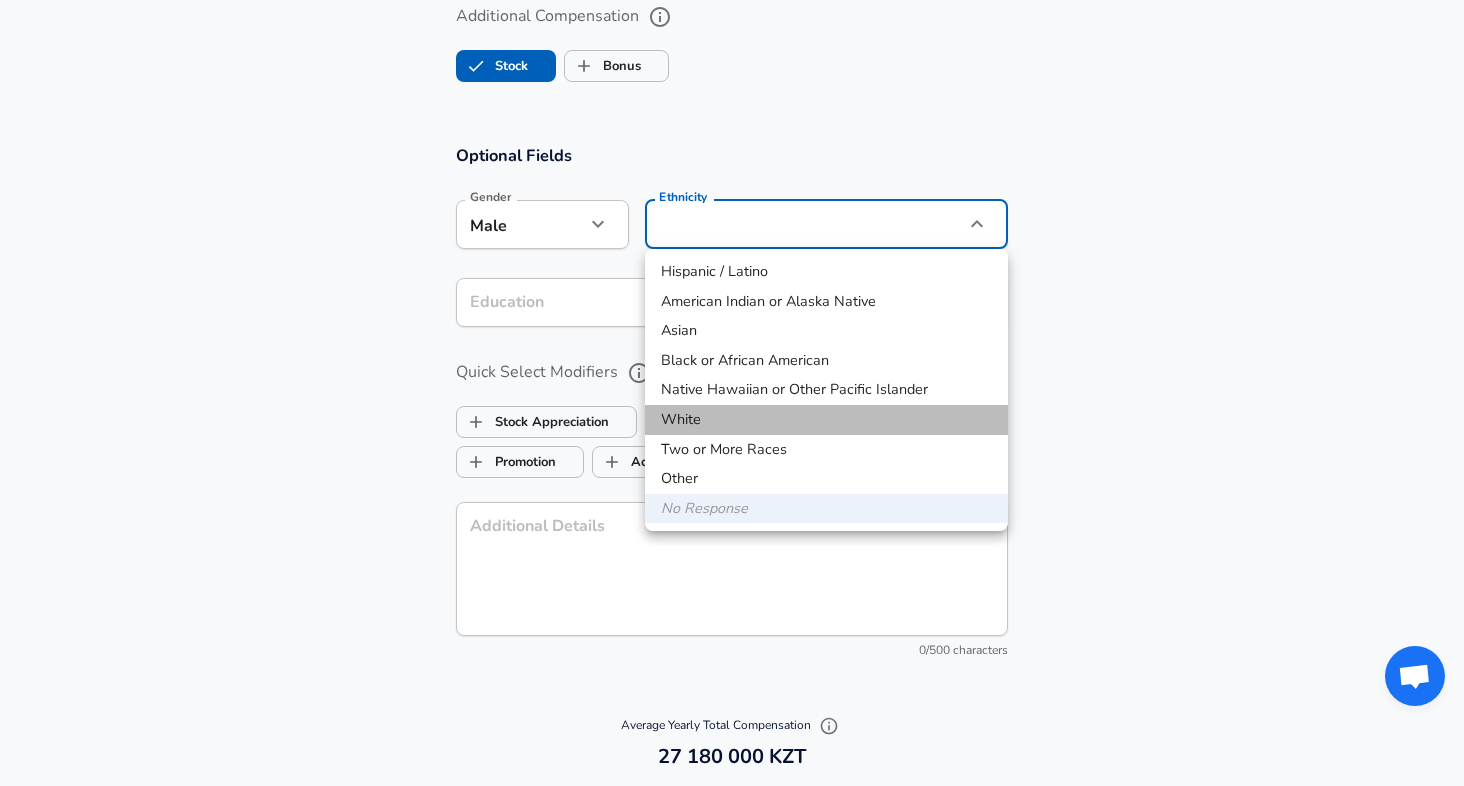 click on "White" at bounding box center [826, 420] 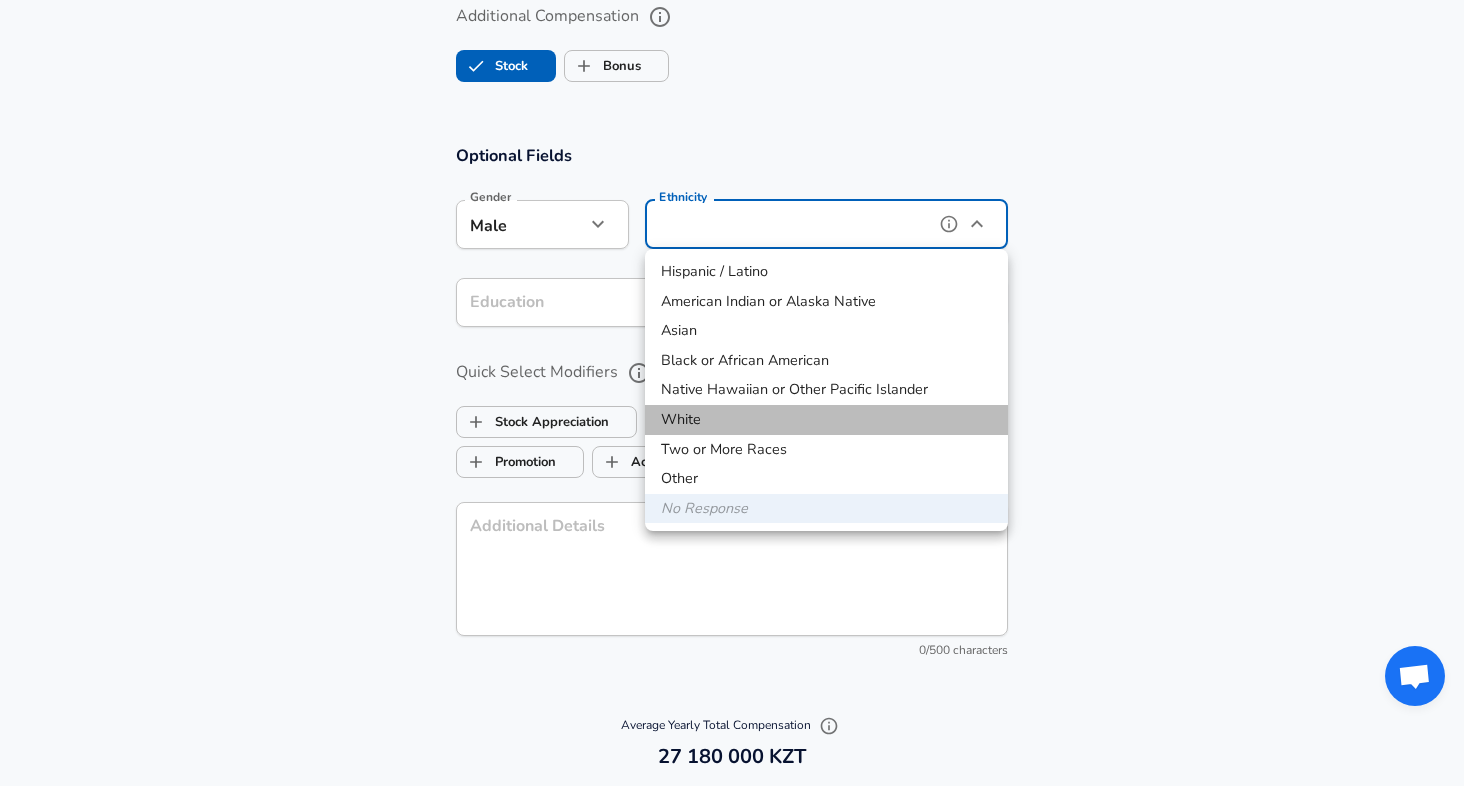 type on "White" 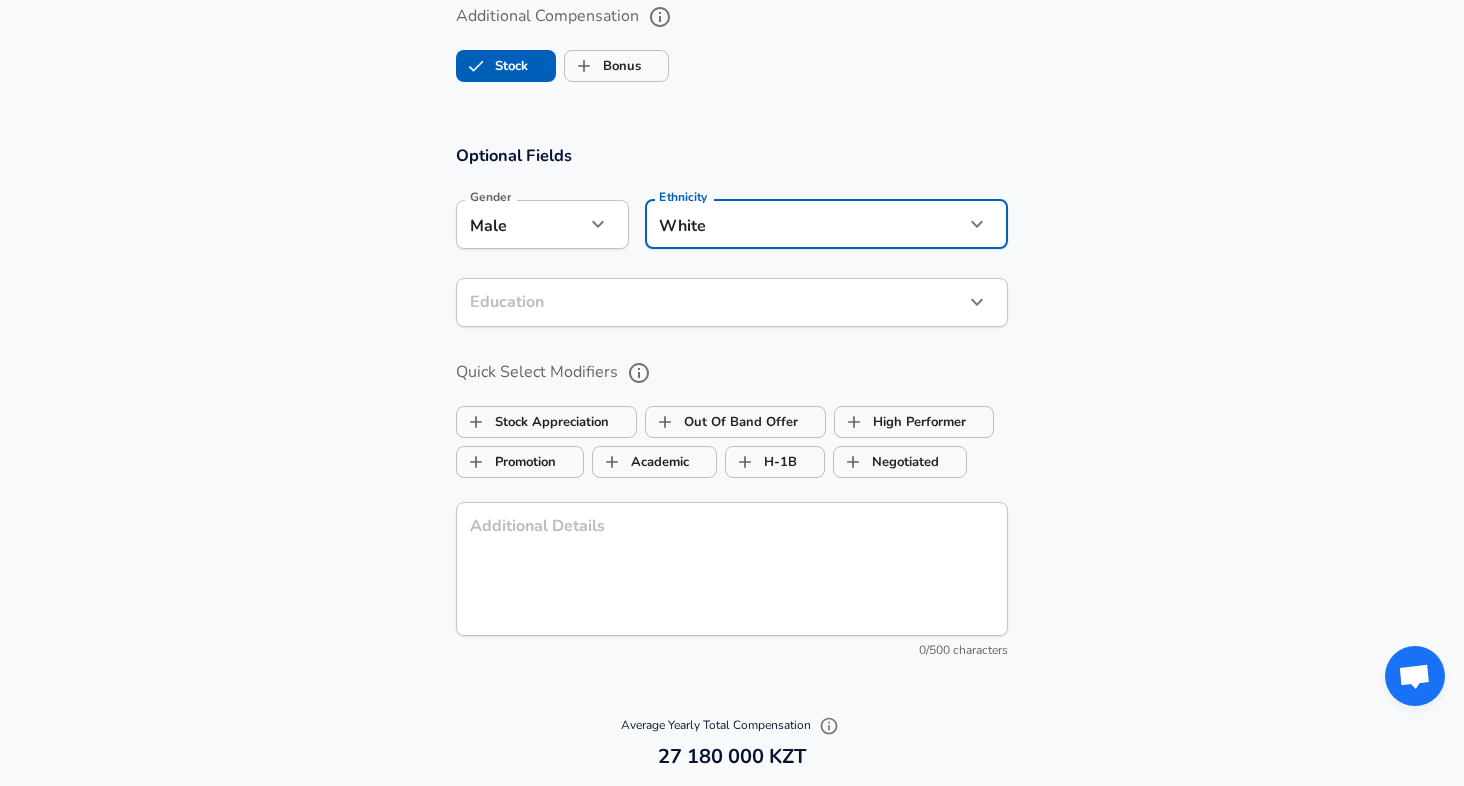 click on "Company Yandex Company   Select the title that closest resembles your official title. This should be similar to the title that was present on your offer letter. Title Software Engineer Title Job Family Software Engineer Job Family Select Specialization API Development (Back-End) API Development (Back-End) Select Specialization   Your level on the career ladder. e.g. L3 or Senior Product Manager or Principal Engineer or Distinguished Engineer Level G17 Level Work Experience and Location New Offer Employee 6" at bounding box center (732, -1313) 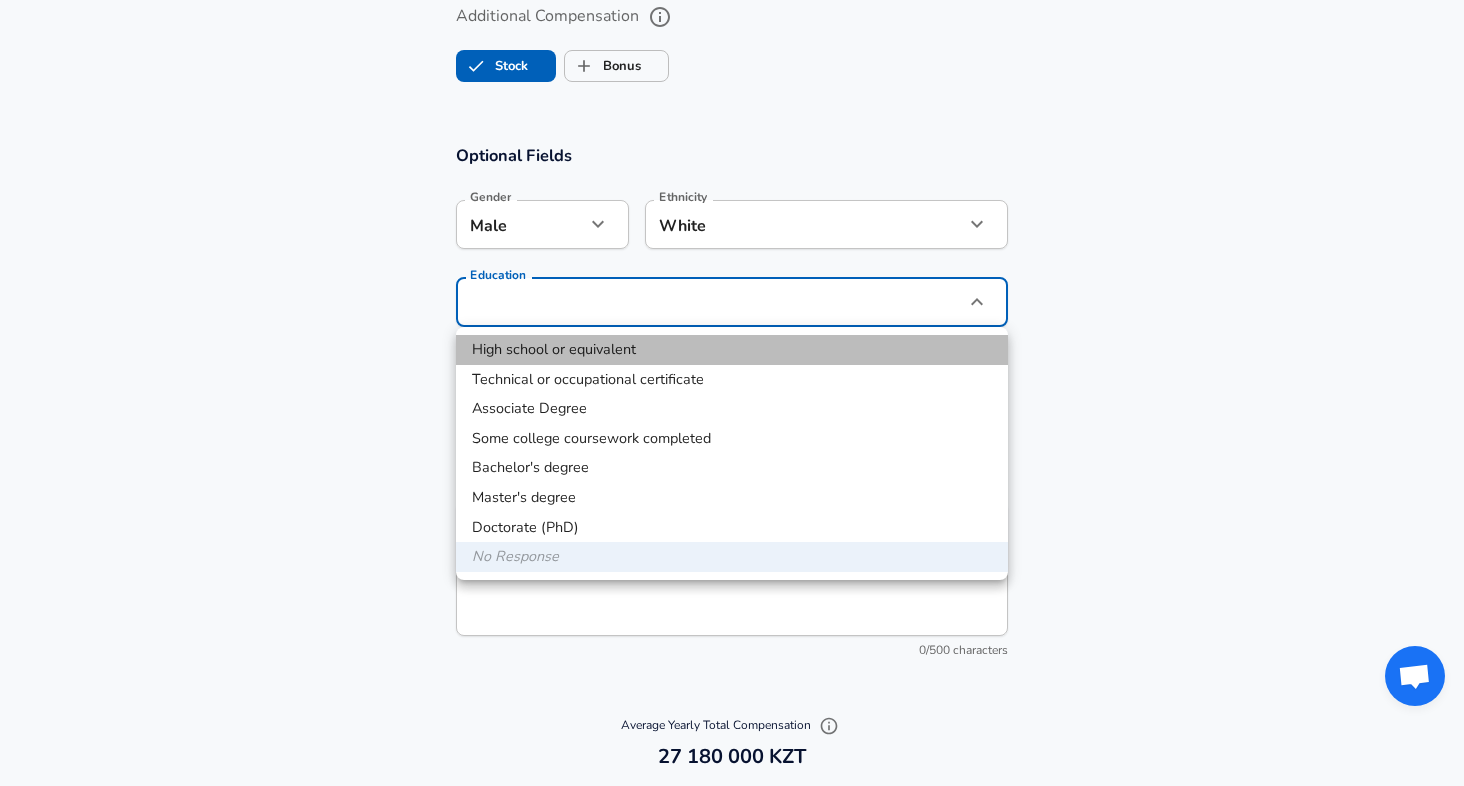 click on "High school or equivalent" at bounding box center [732, 350] 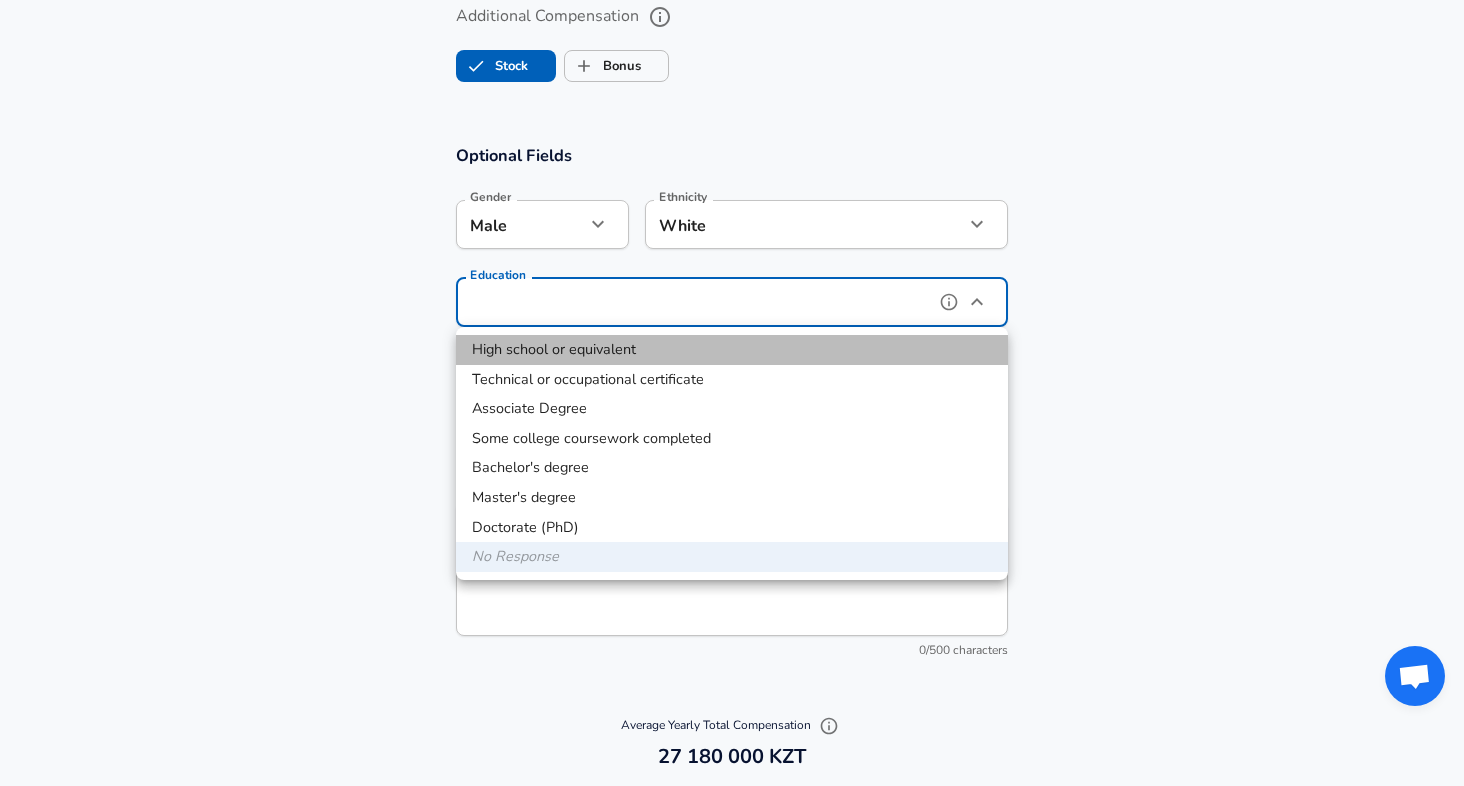 type on "High school or equivalent" 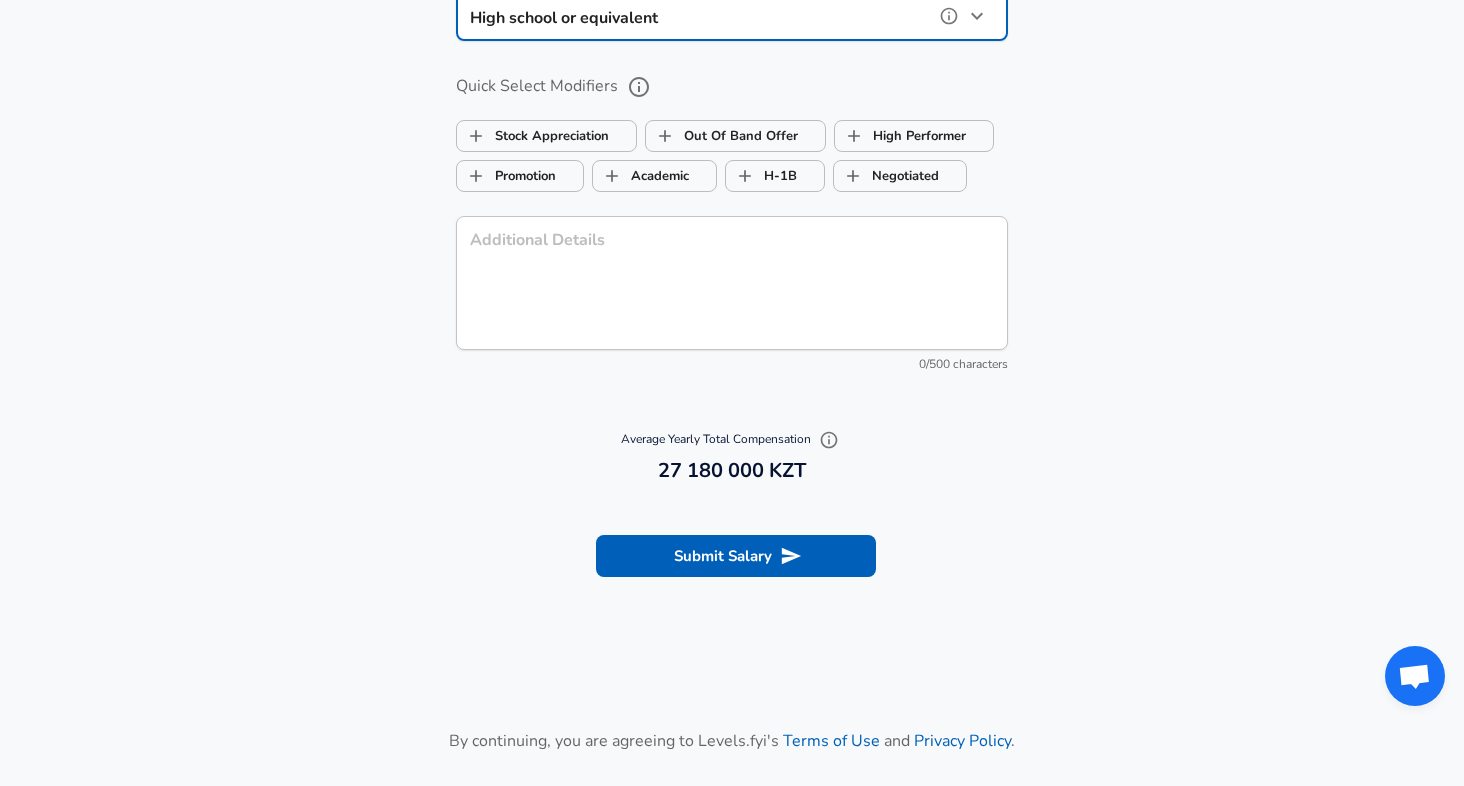 scroll, scrollTop: 2026, scrollLeft: 0, axis: vertical 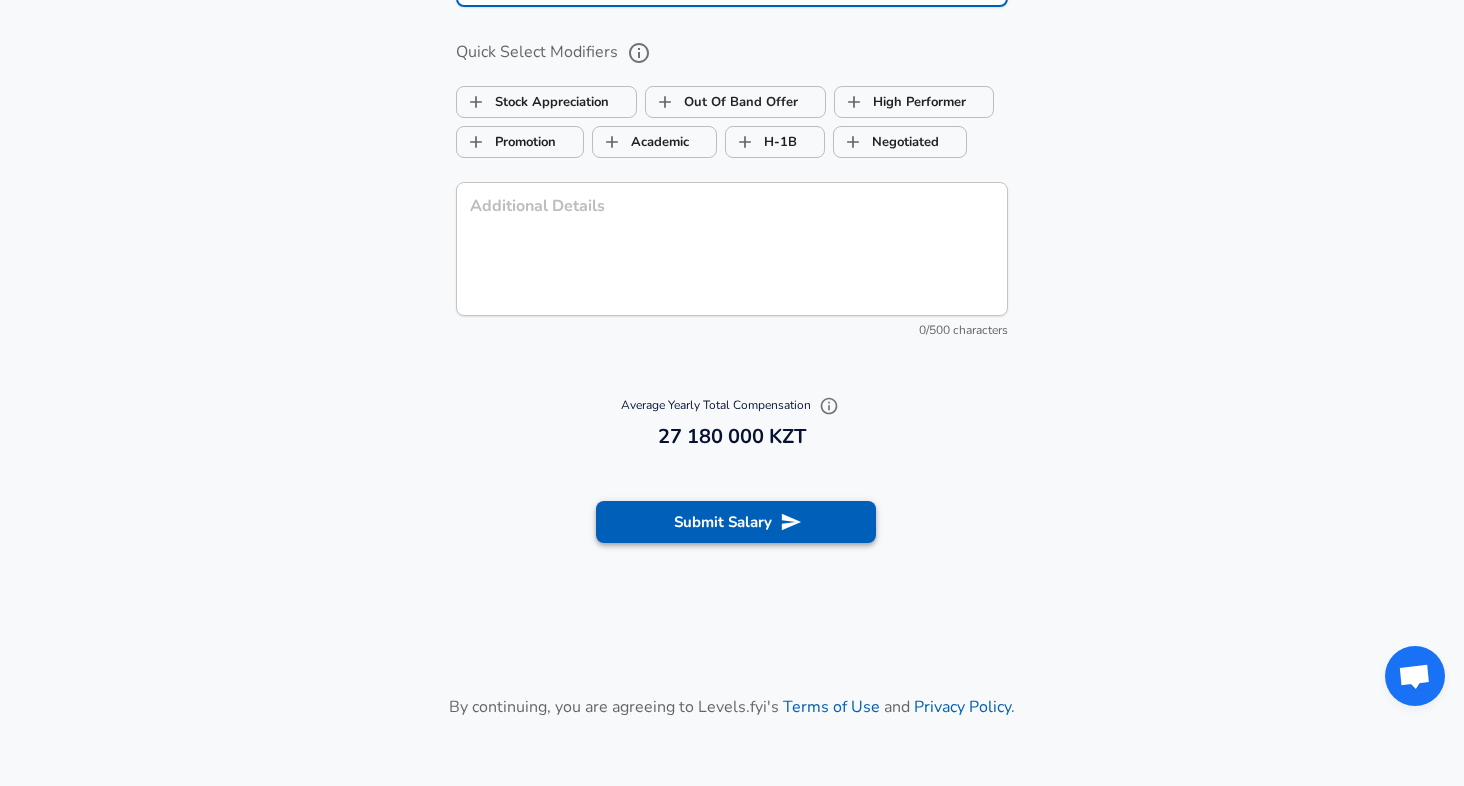 click on "Submit Salary" at bounding box center (736, 522) 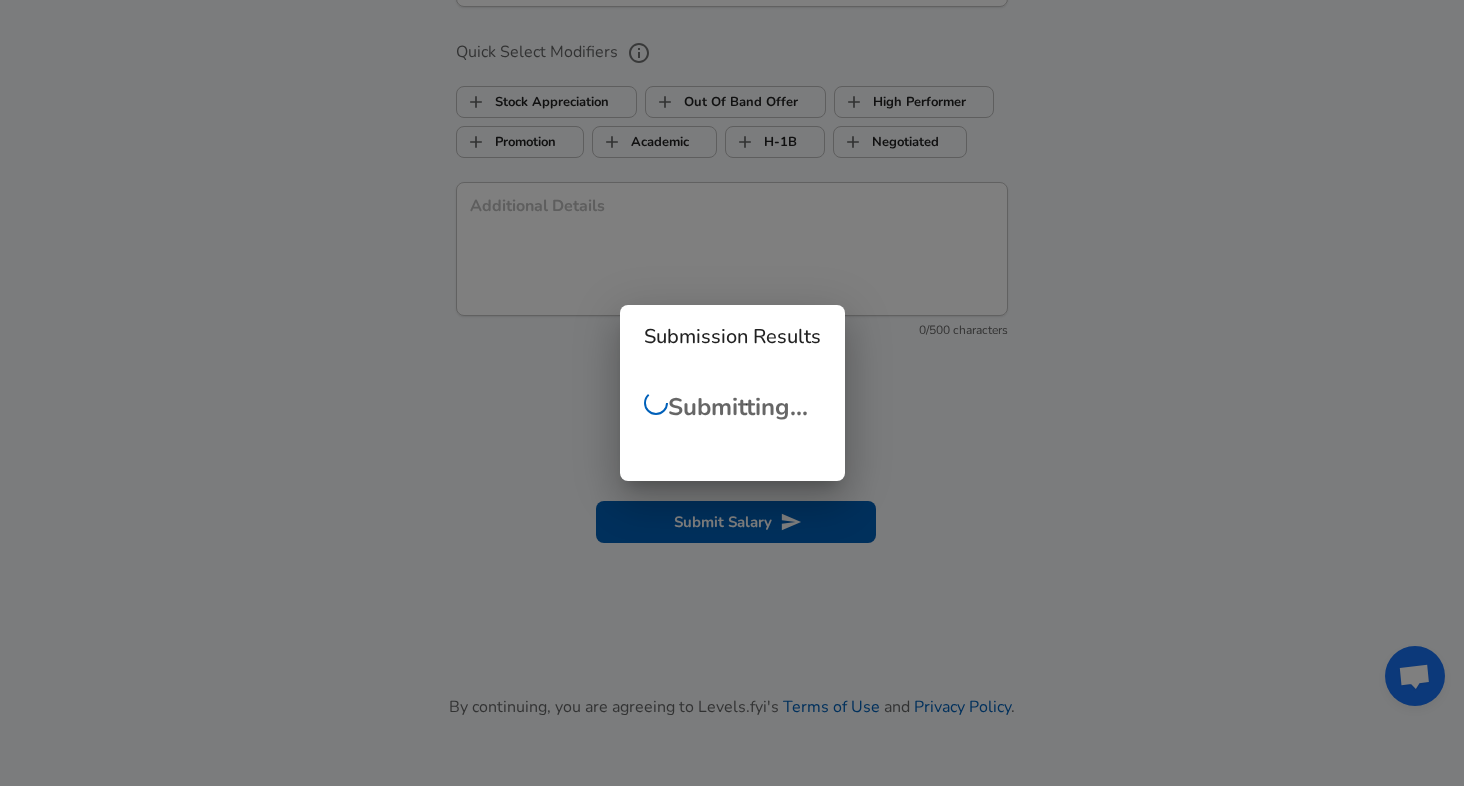 scroll, scrollTop: 537, scrollLeft: 0, axis: vertical 